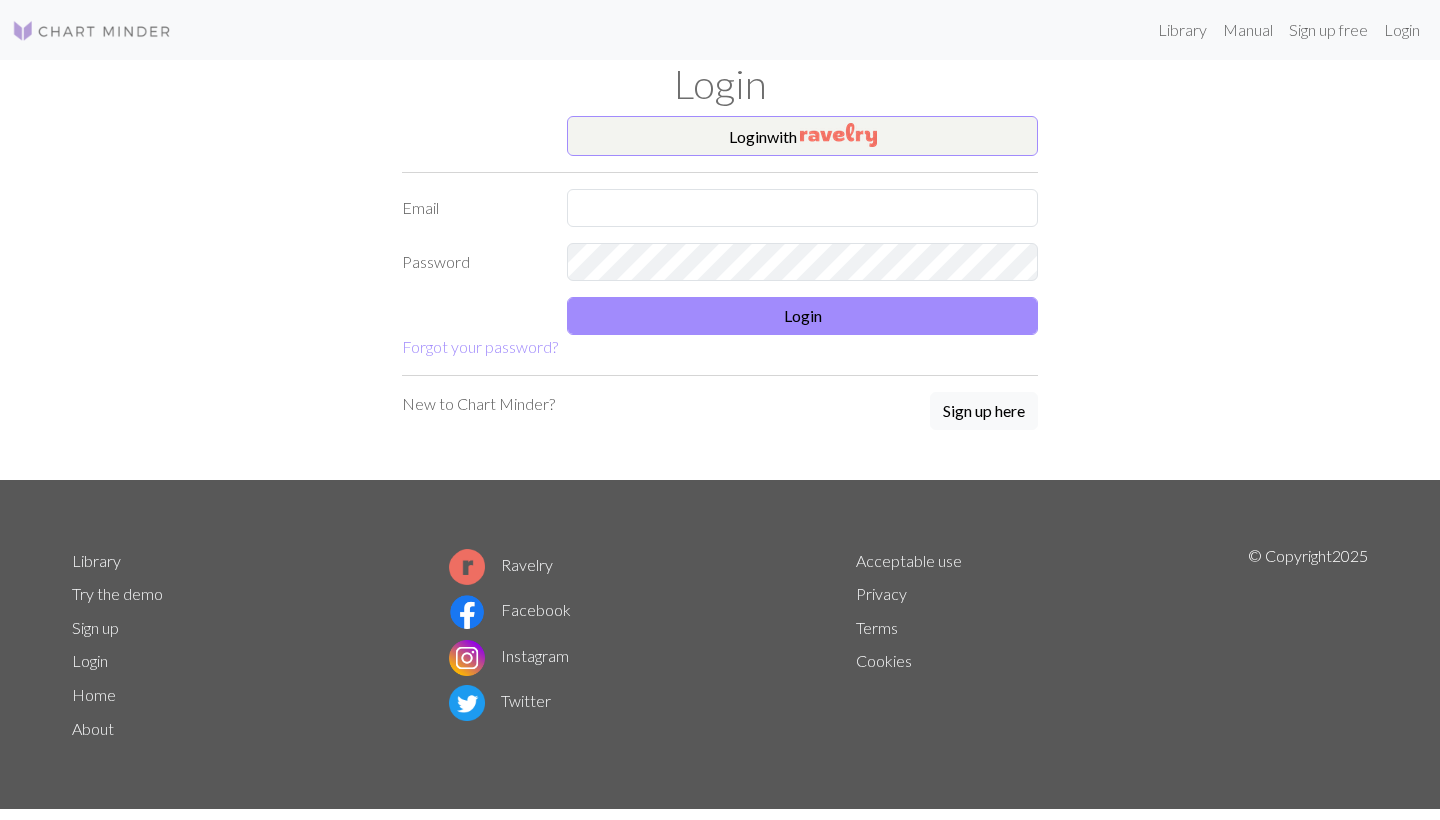 scroll, scrollTop: 0, scrollLeft: 0, axis: both 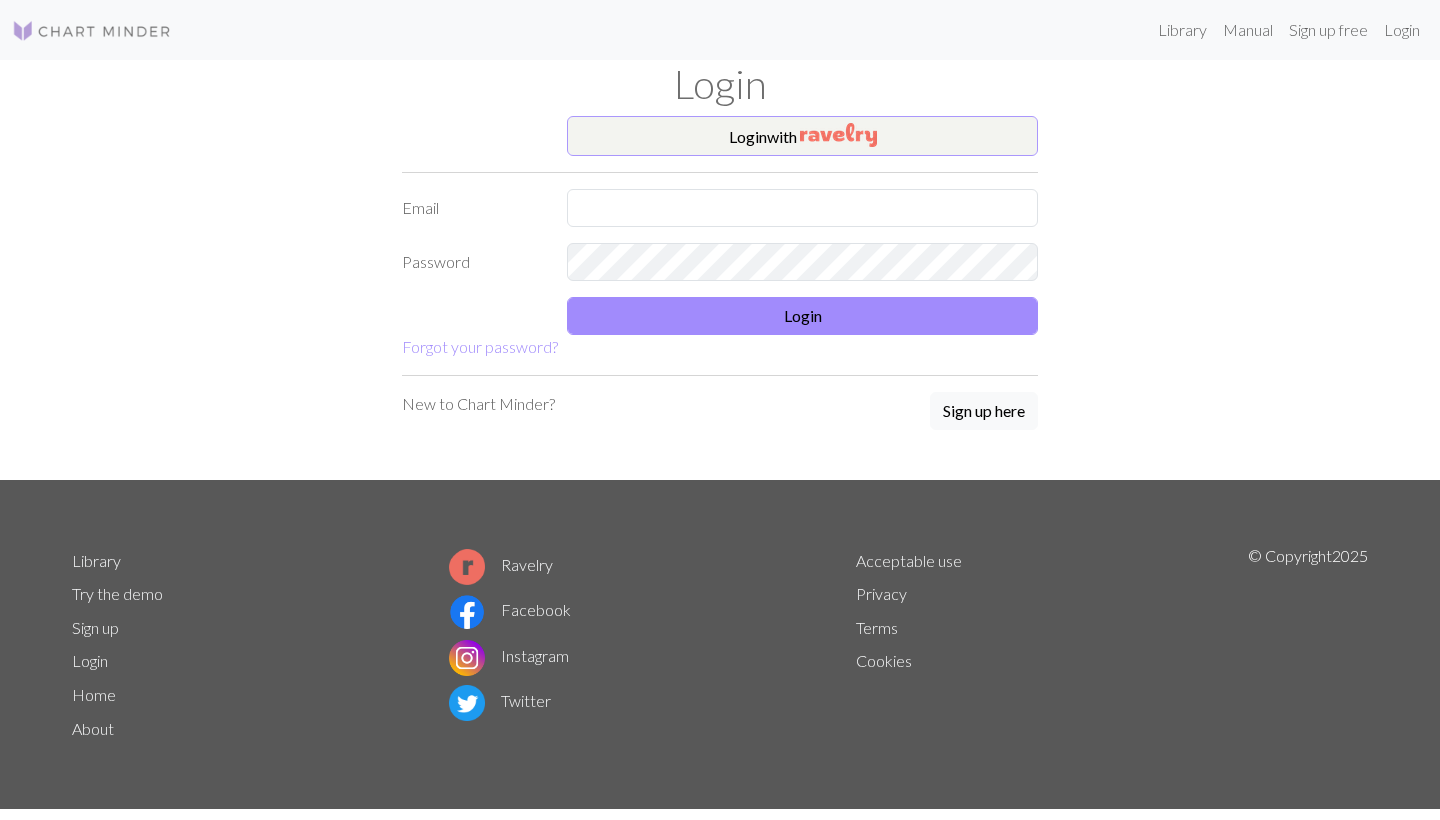 click on "Login  with" at bounding box center [802, 136] 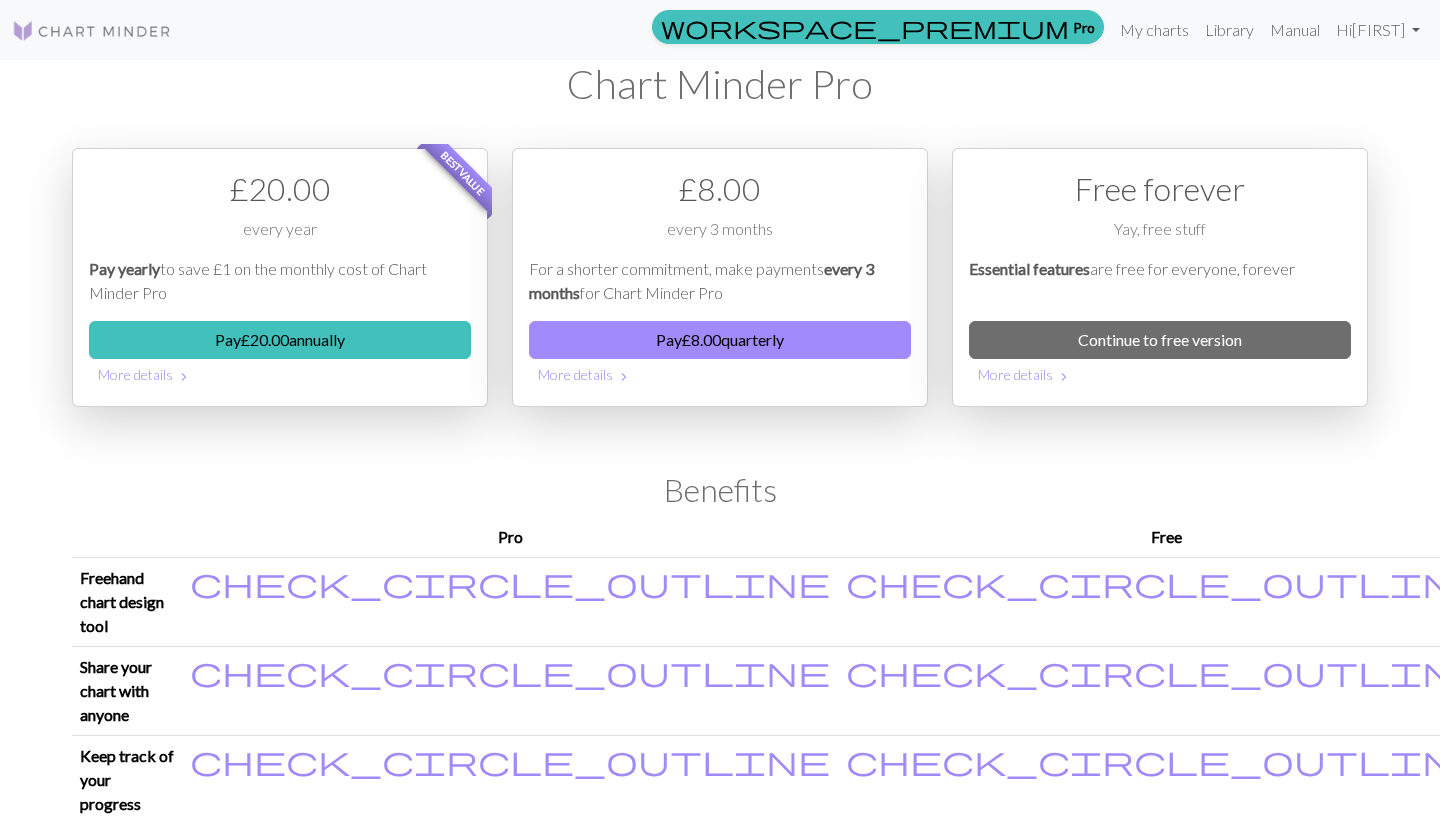 scroll, scrollTop: 0, scrollLeft: 0, axis: both 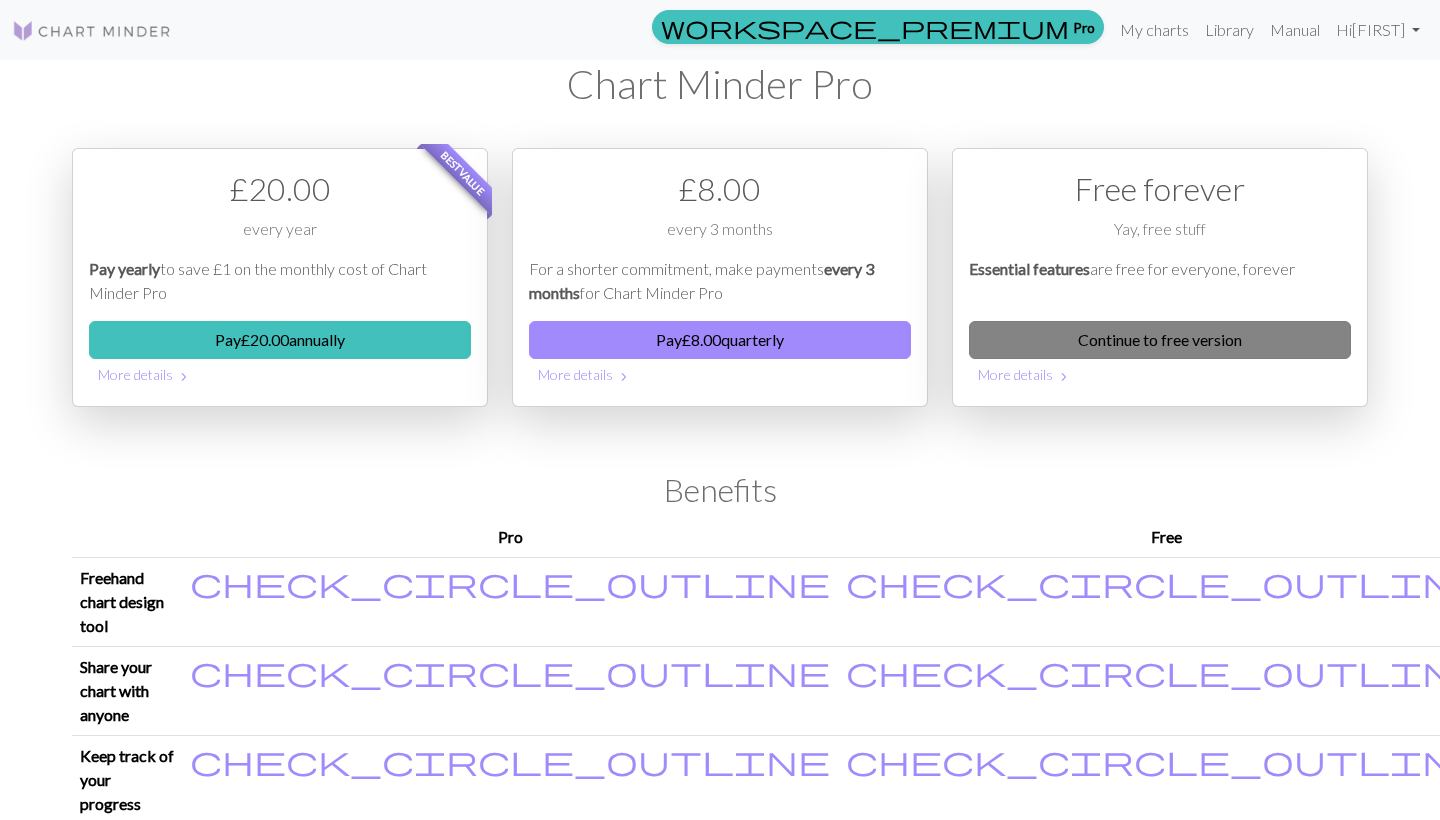 click on "Continue to free version" at bounding box center (1160, 340) 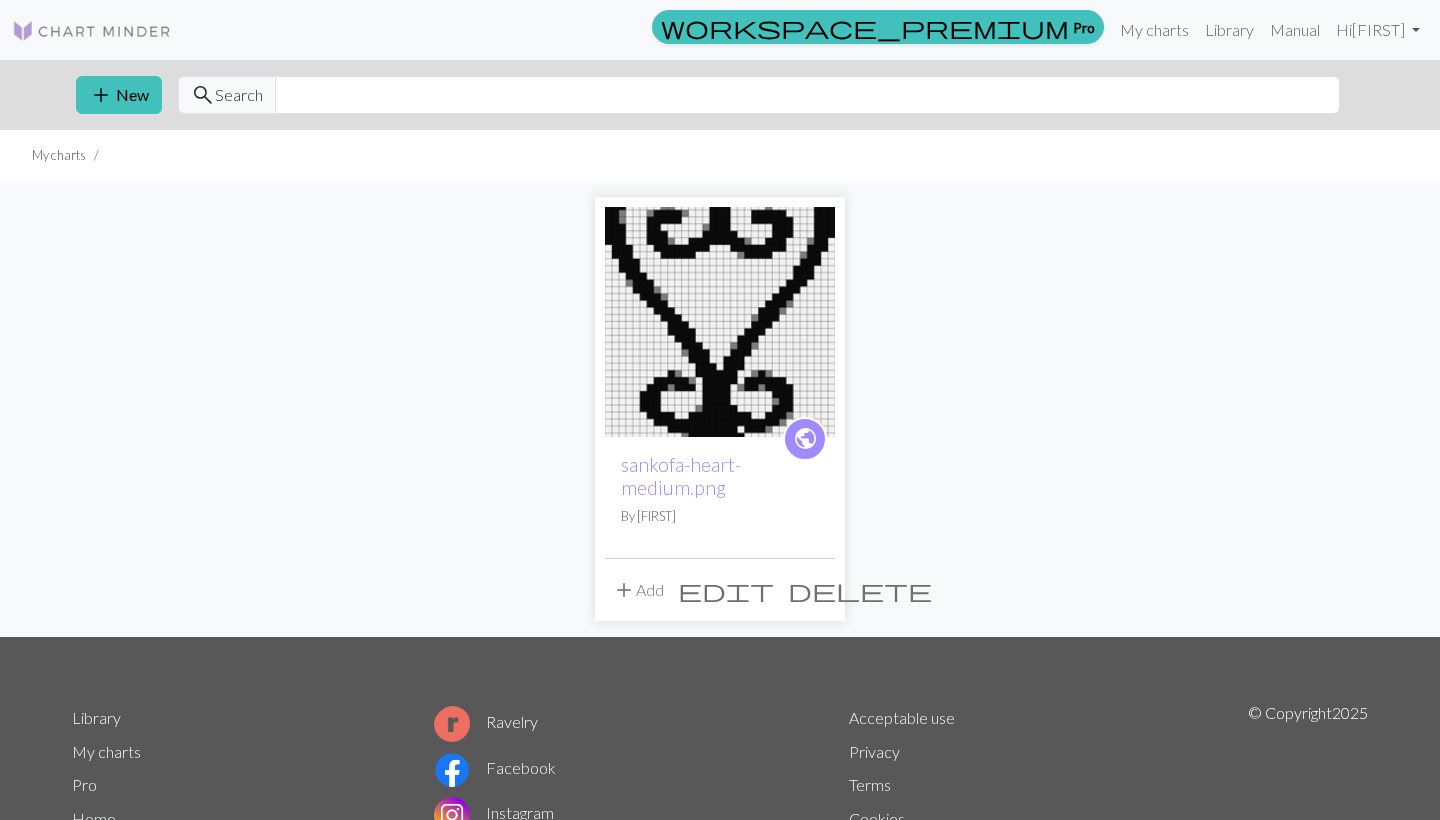 scroll, scrollTop: 0, scrollLeft: 0, axis: both 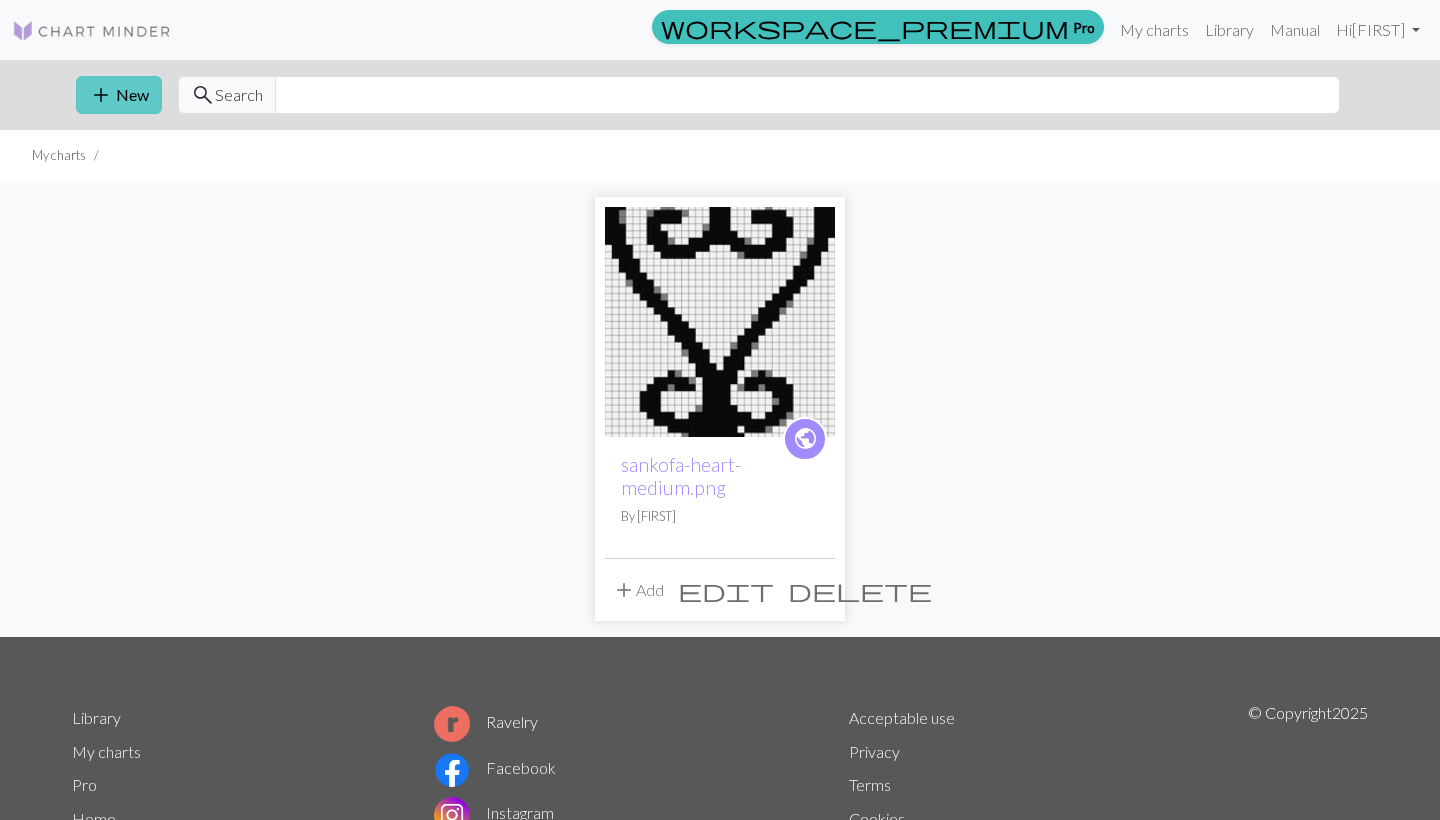 click on "add" at bounding box center [101, 95] 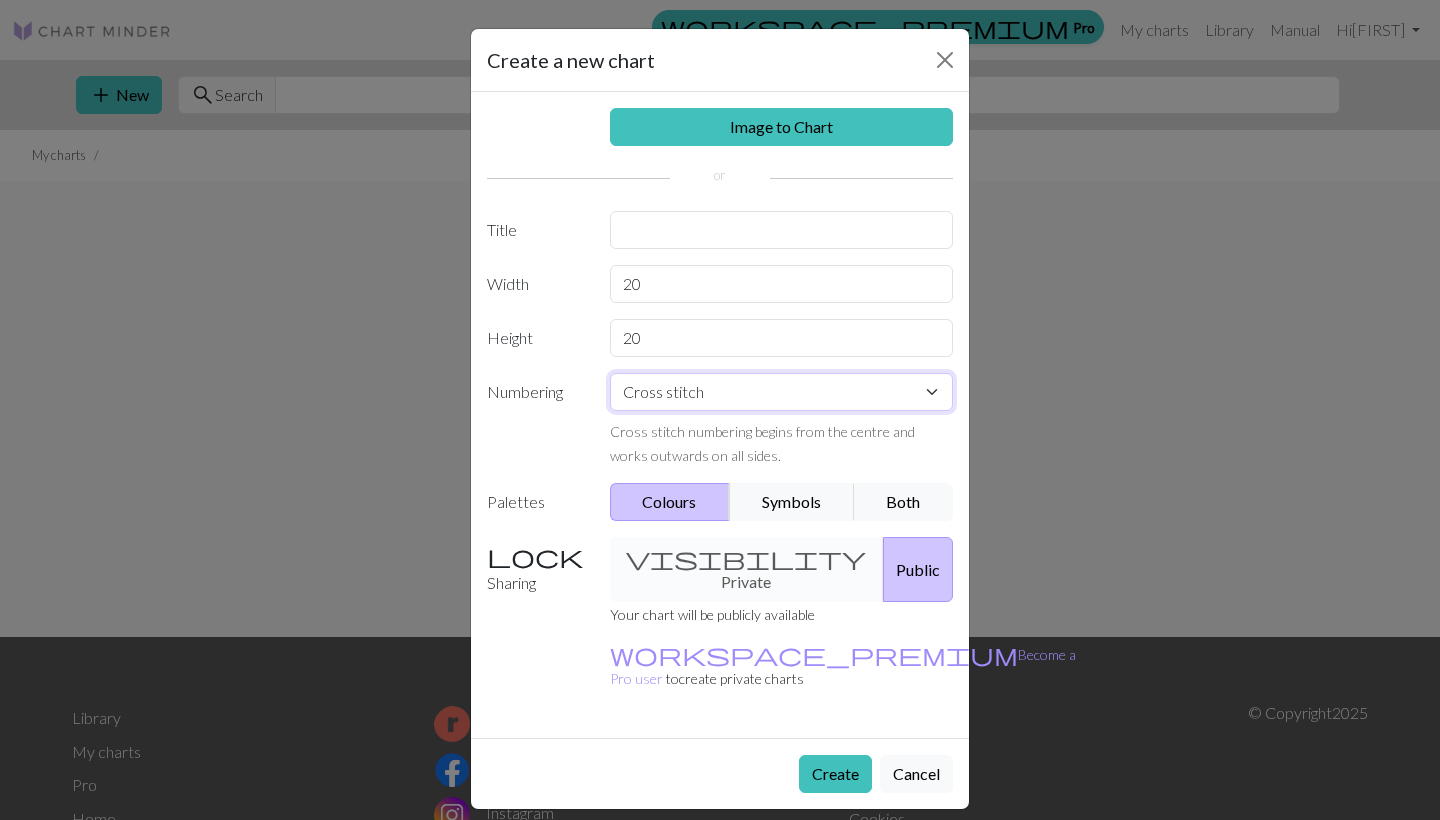 select on "flat" 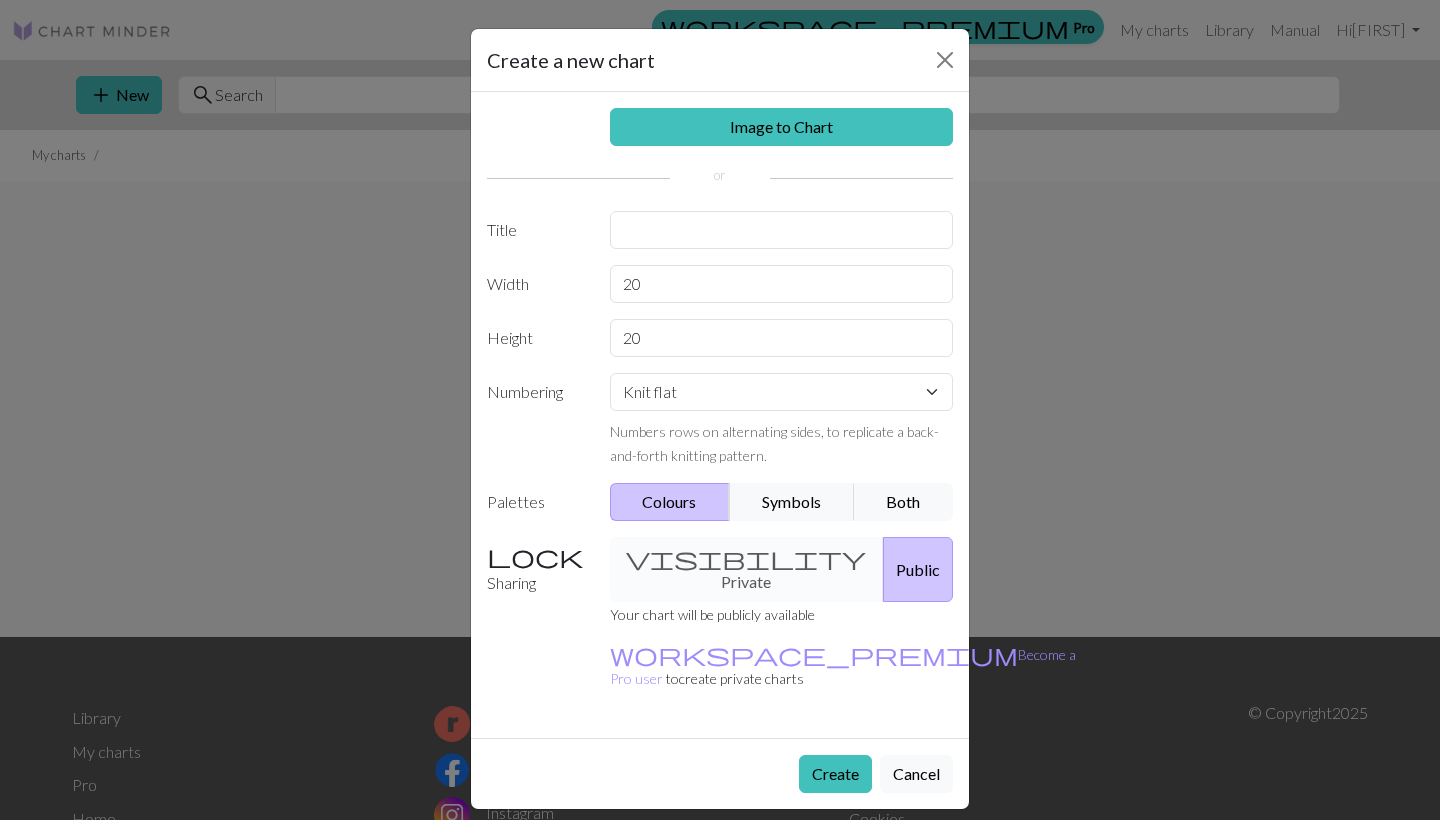 click on "Create a new chart Image to Chart Title Width 20 Height 20 Numbering Knit flat Knit in the round Lace knitting Cross stitch Numbers rows on alternating sides, to replicate a back-and-forth knitting pattern. Palettes Colours Symbols Both Sharing visibility  Private Public Your chart will be publicly available workspace_premium Become a Pro user   to  create private charts Create Cancel" at bounding box center (720, 410) 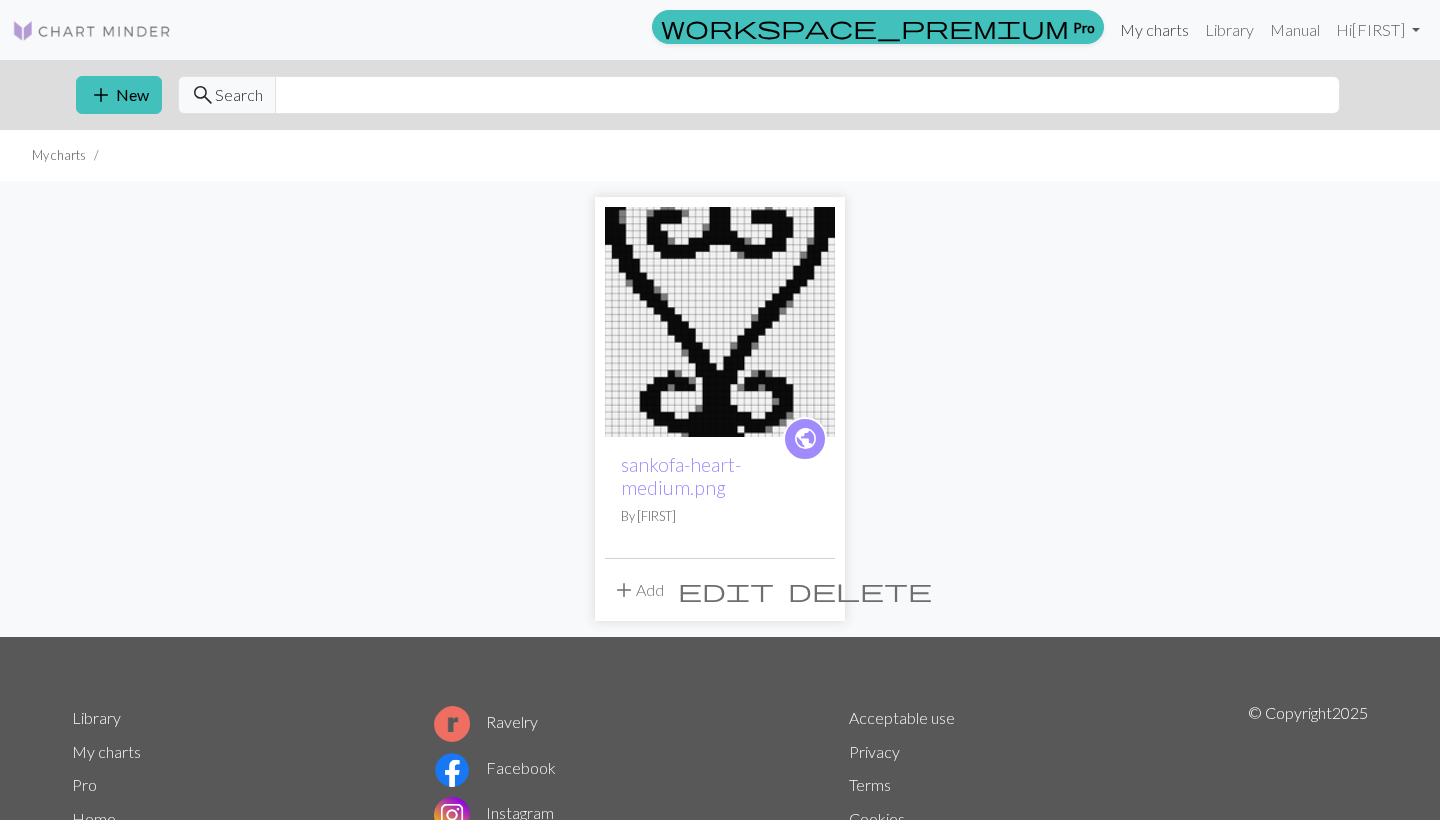 click on "My charts" at bounding box center (1154, 30) 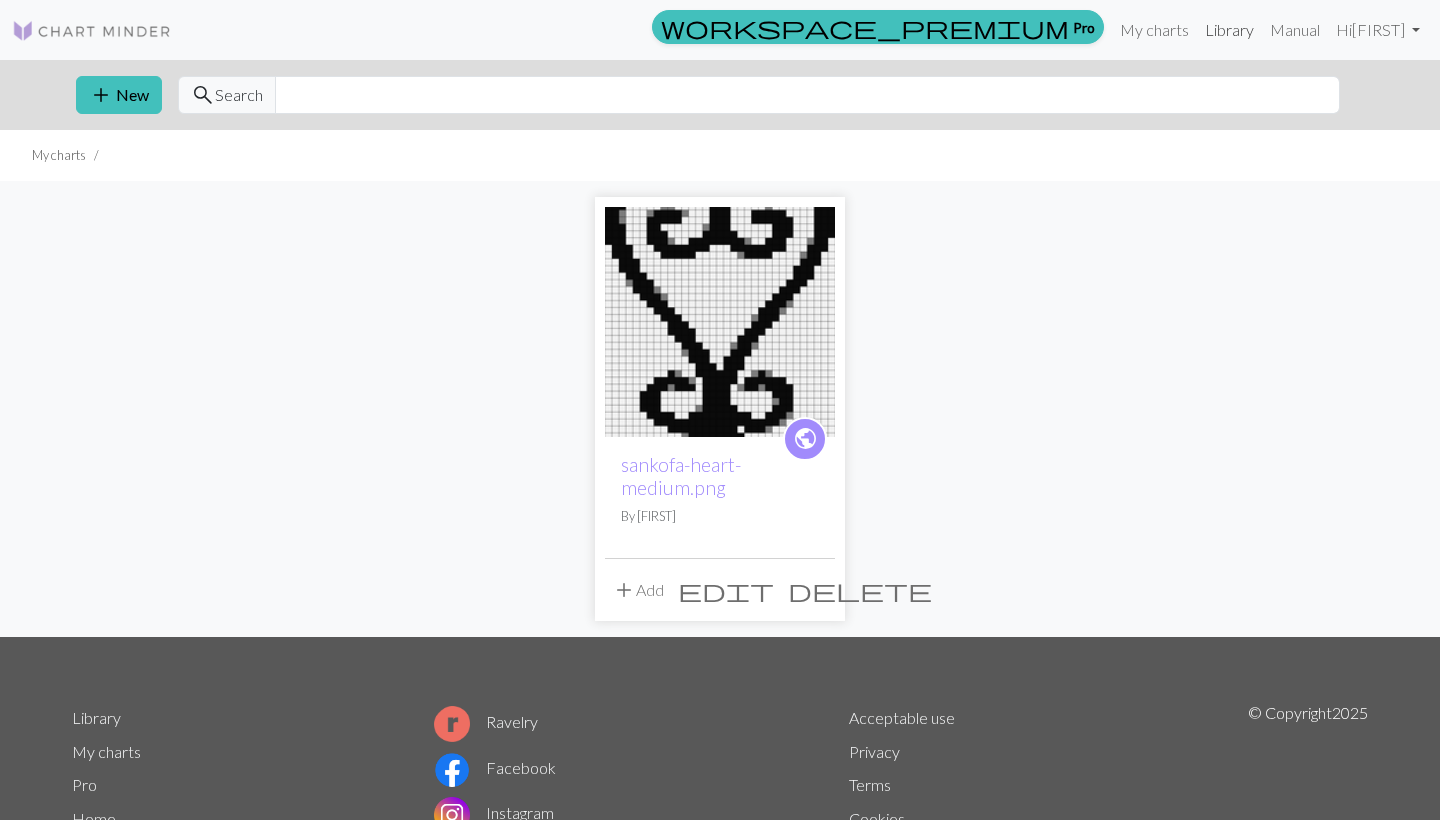 click on "Library" at bounding box center (1229, 30) 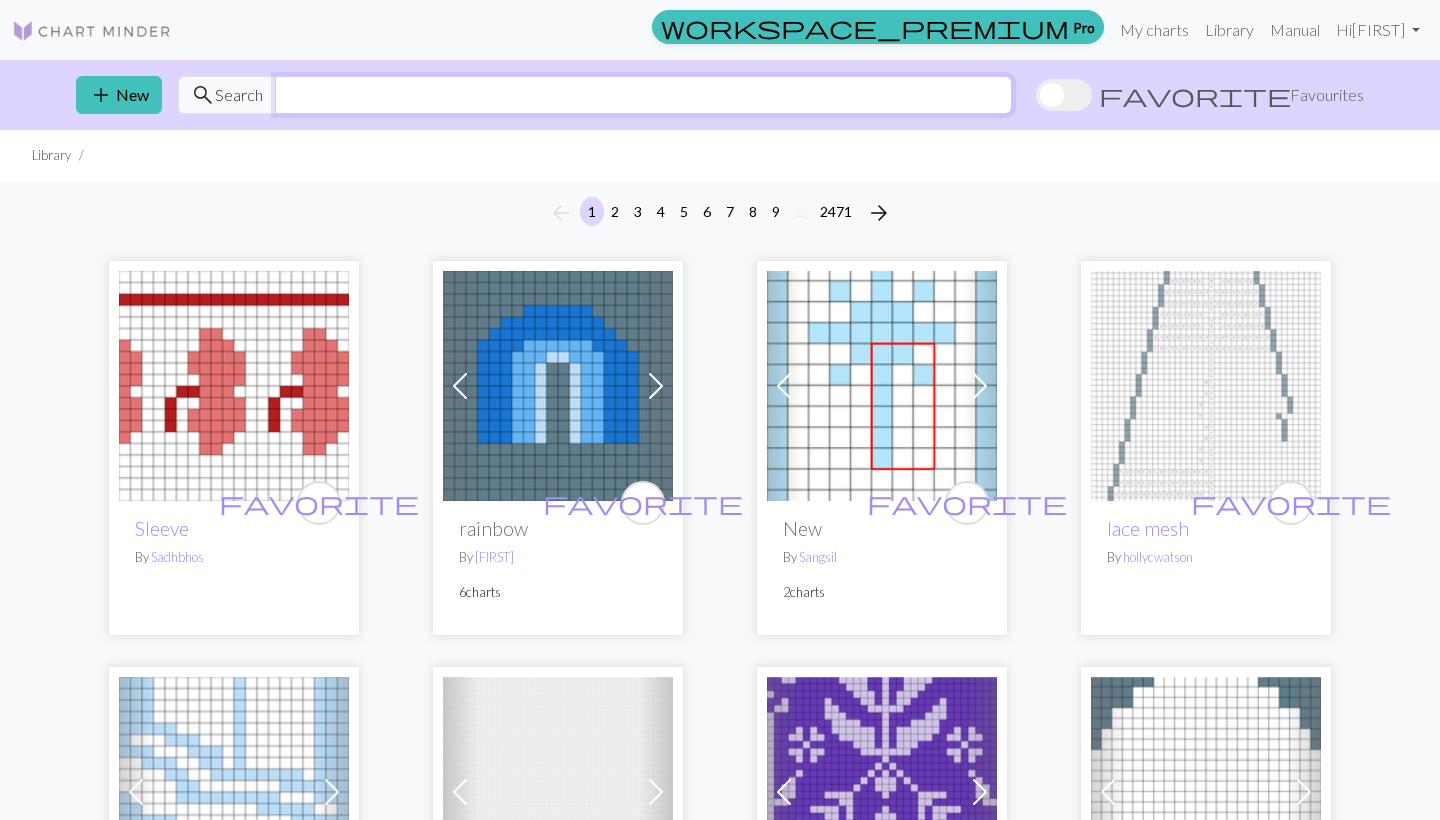 click at bounding box center [643, 95] 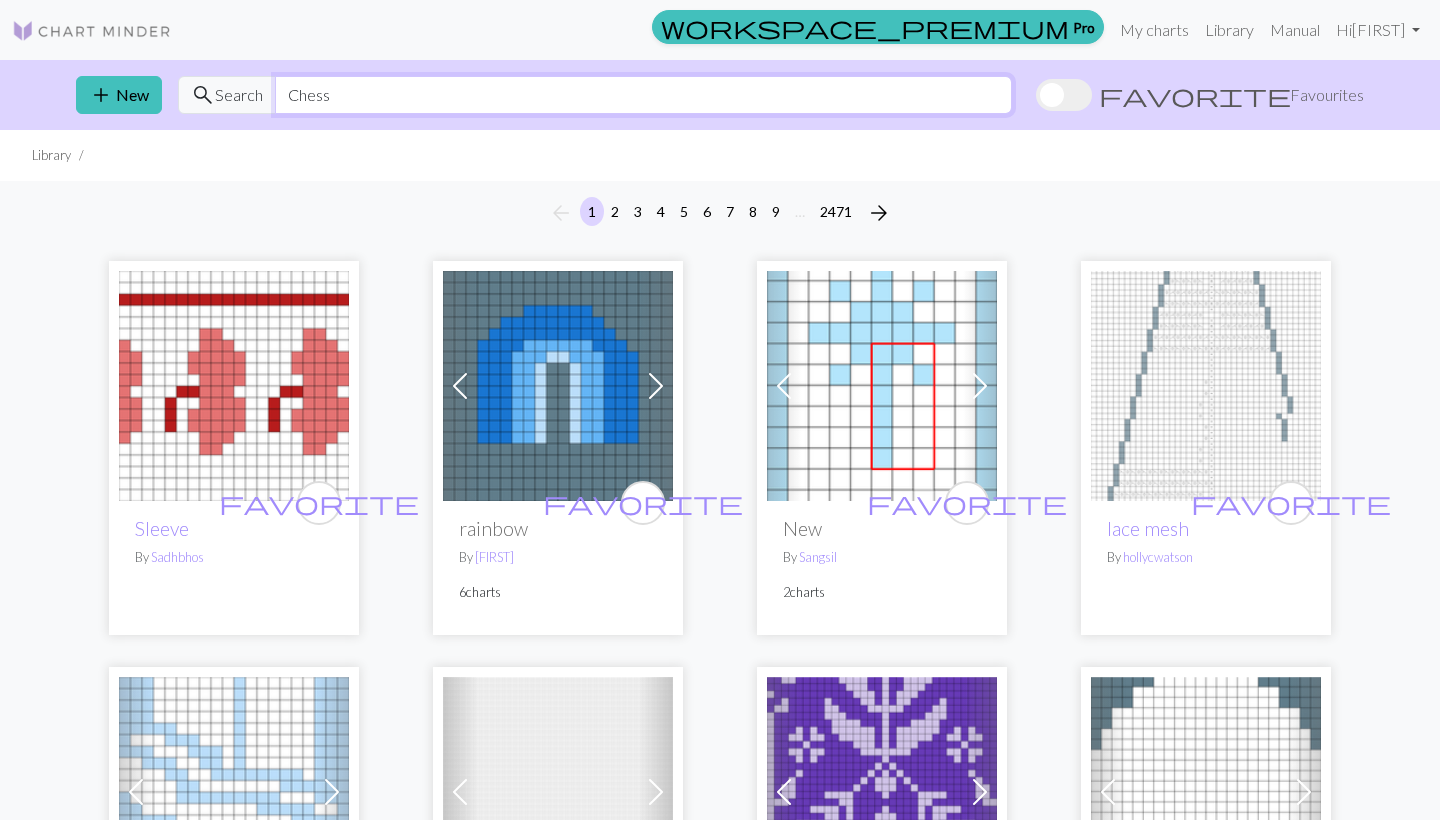 type on "Chess" 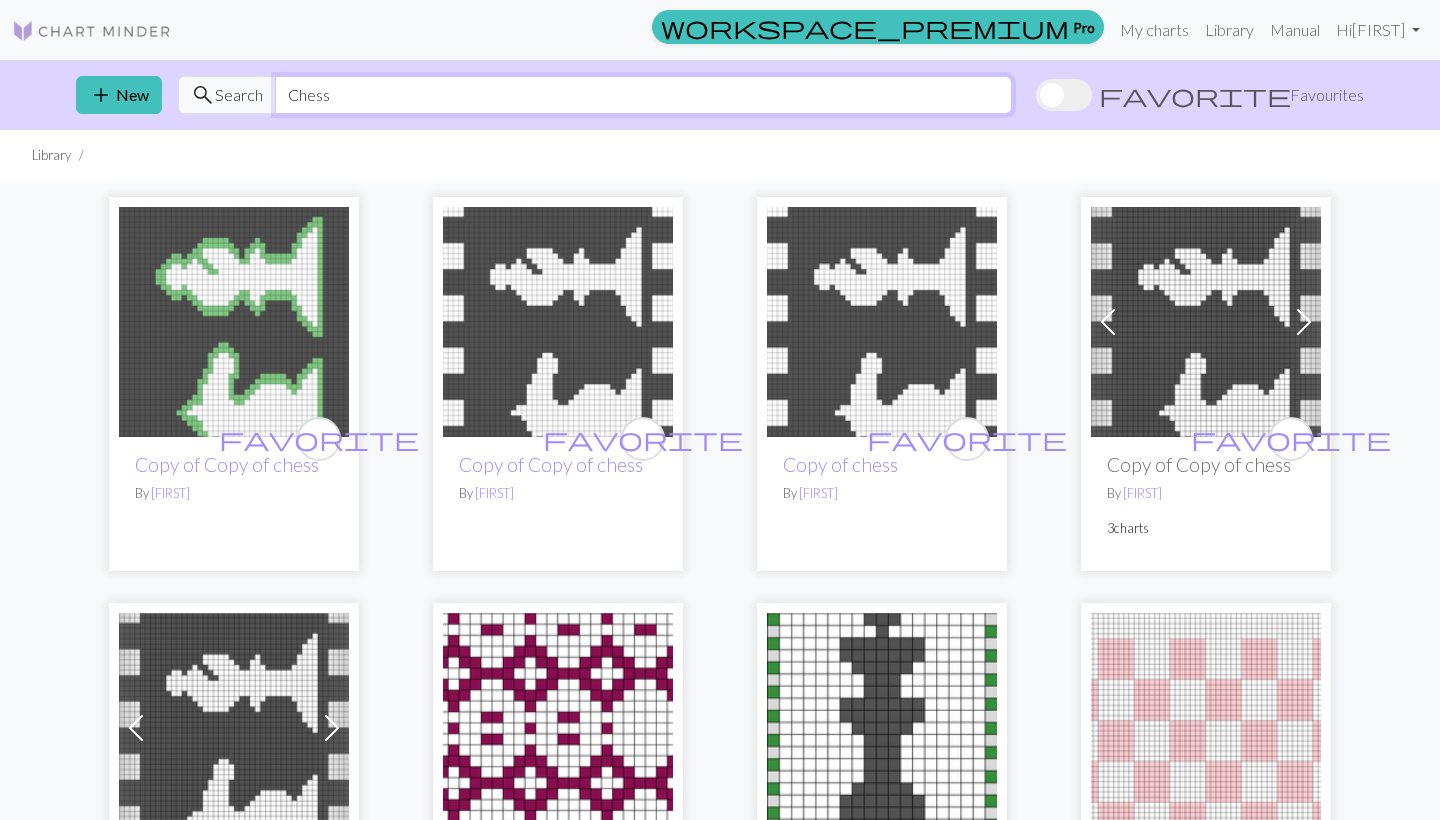 scroll, scrollTop: 0, scrollLeft: 0, axis: both 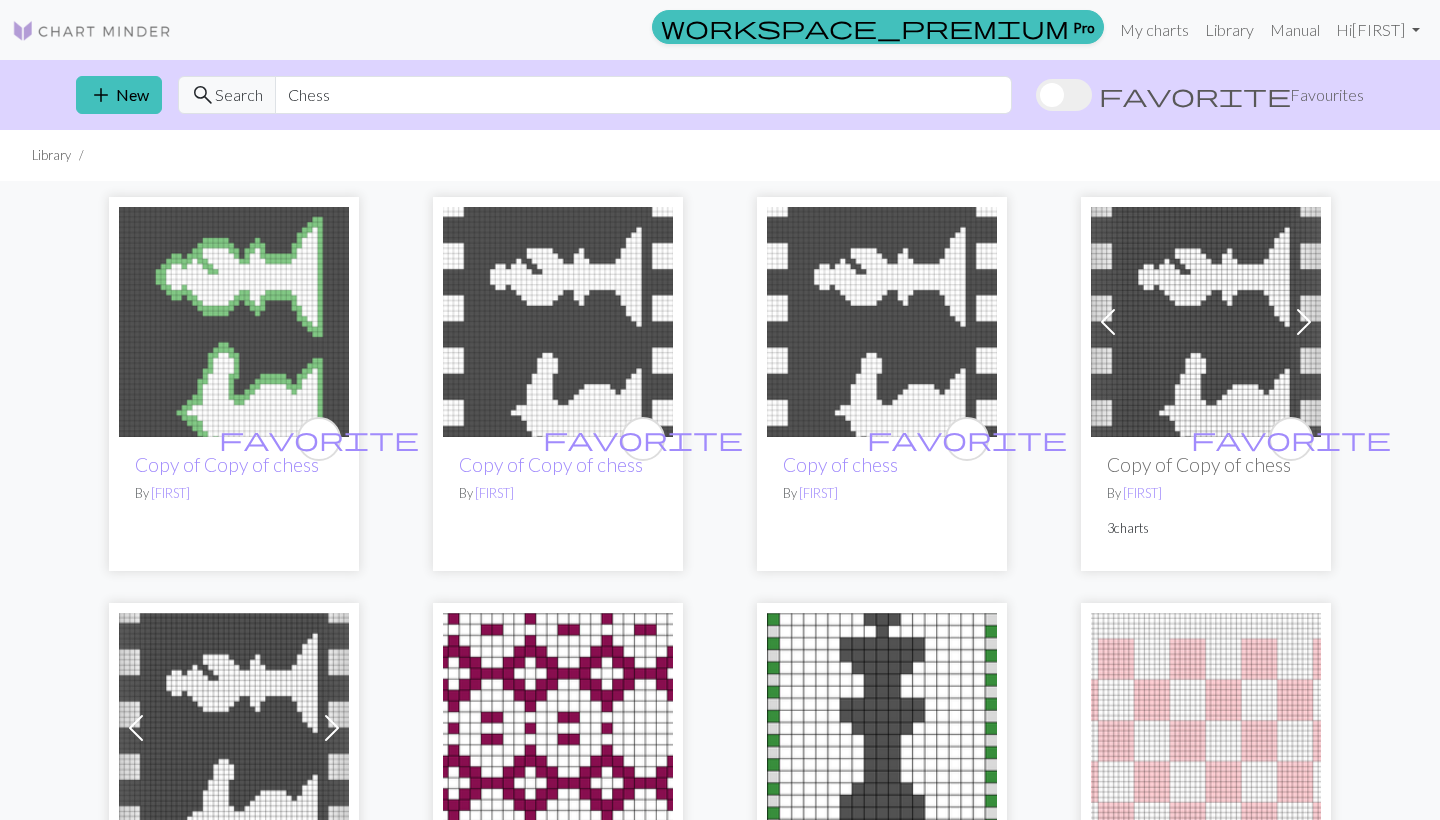 click at bounding box center (882, 322) 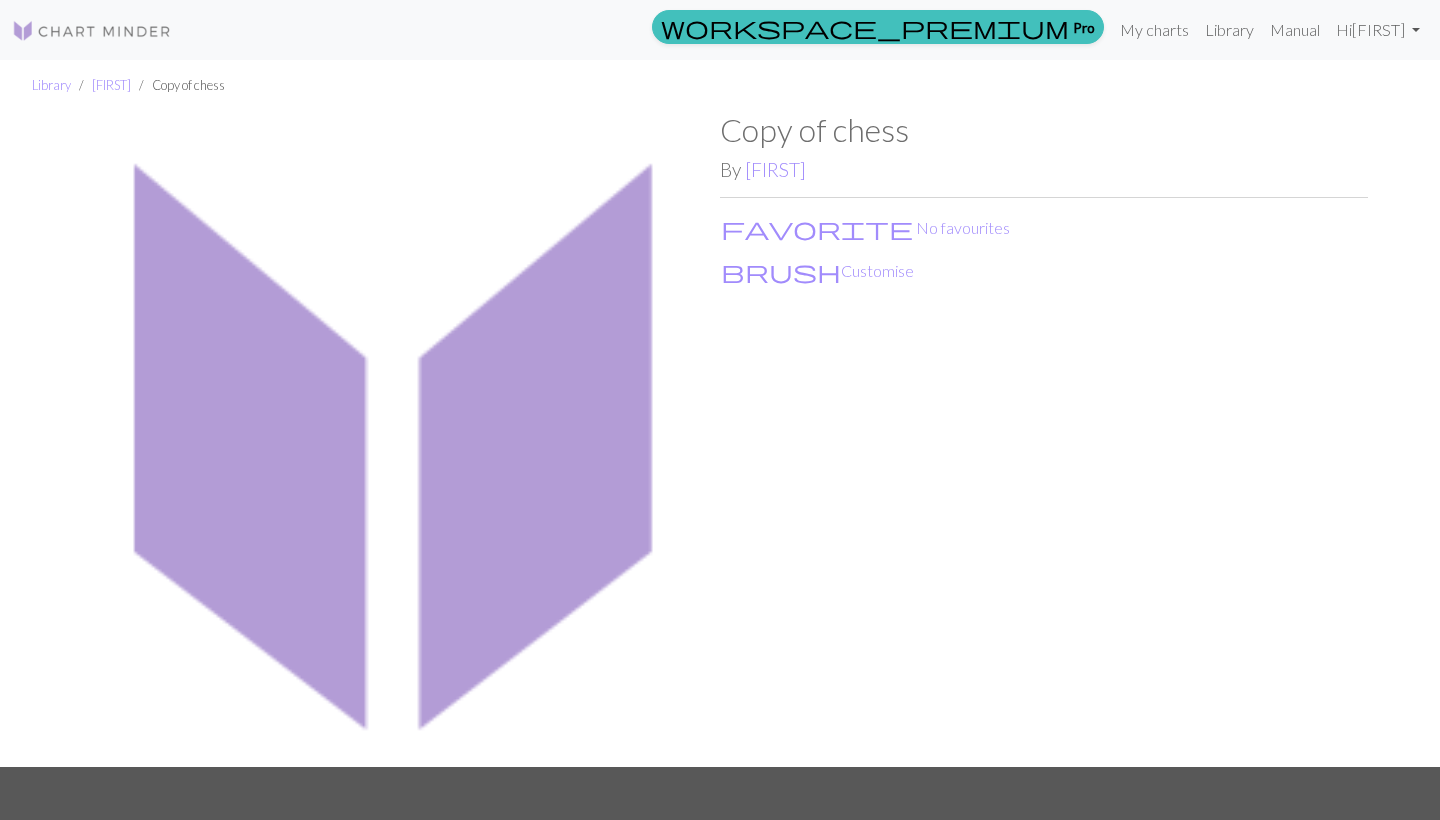 scroll, scrollTop: 0, scrollLeft: 0, axis: both 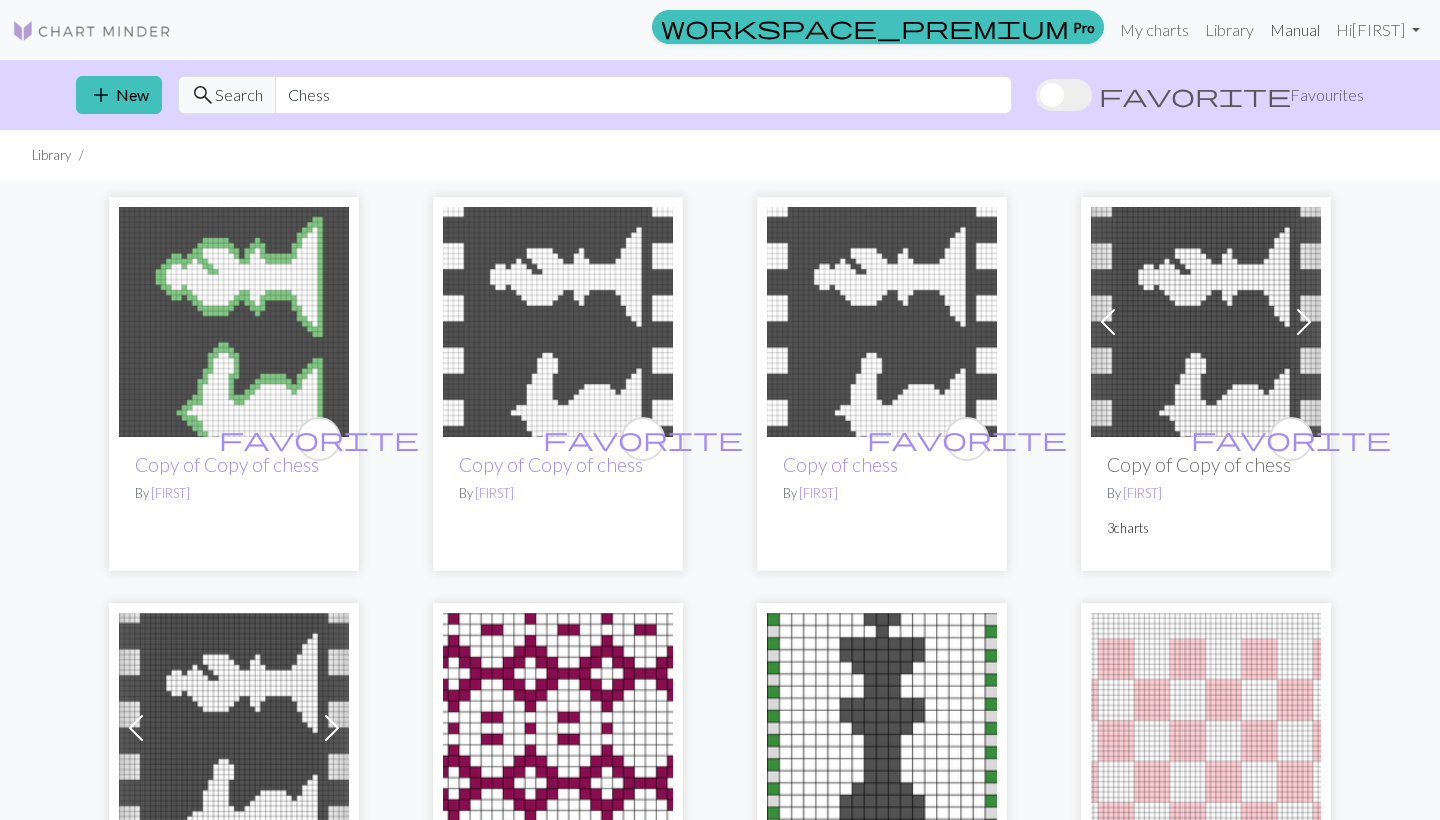 click on "Manual" at bounding box center (1295, 30) 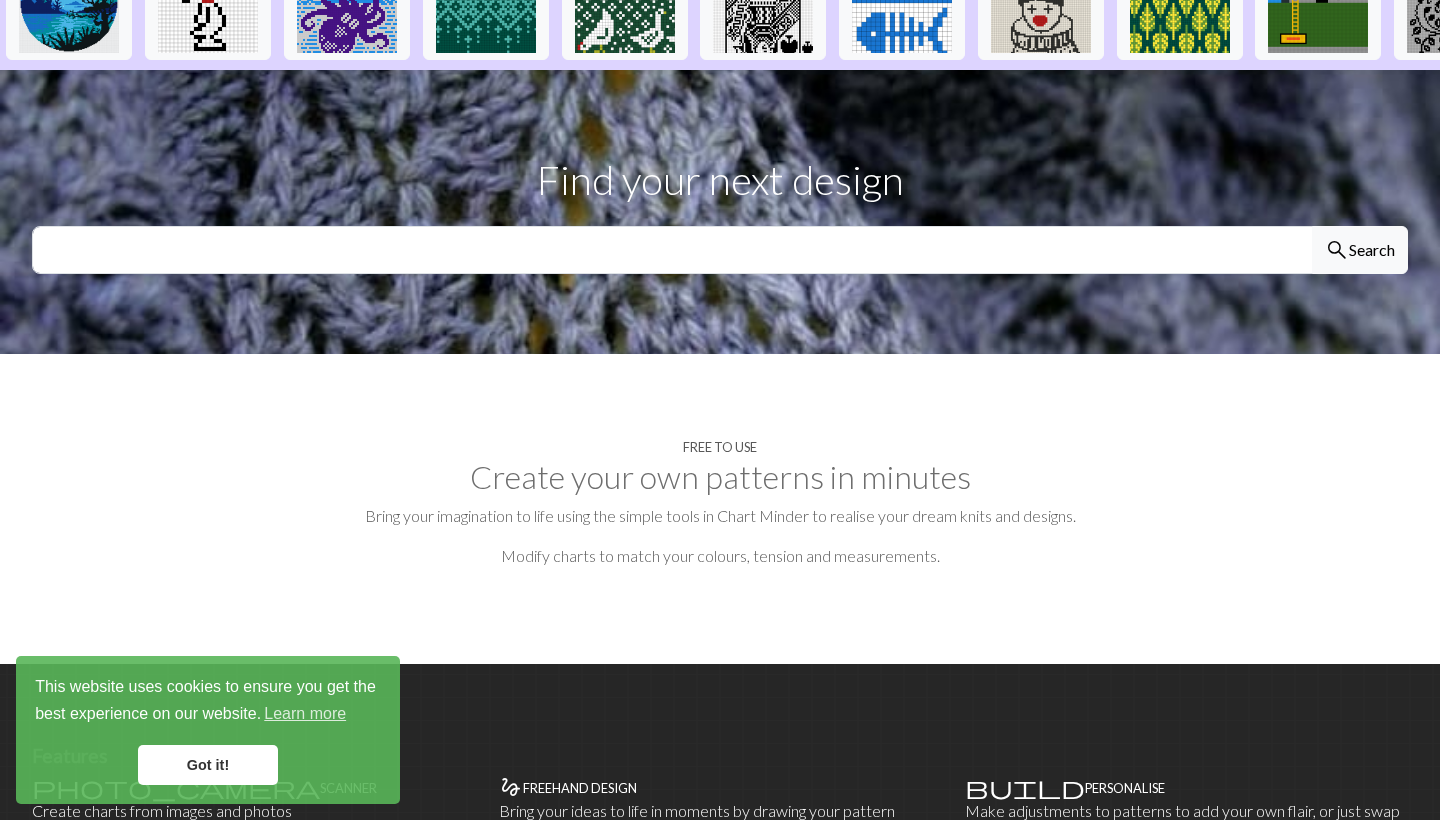scroll, scrollTop: 558, scrollLeft: 0, axis: vertical 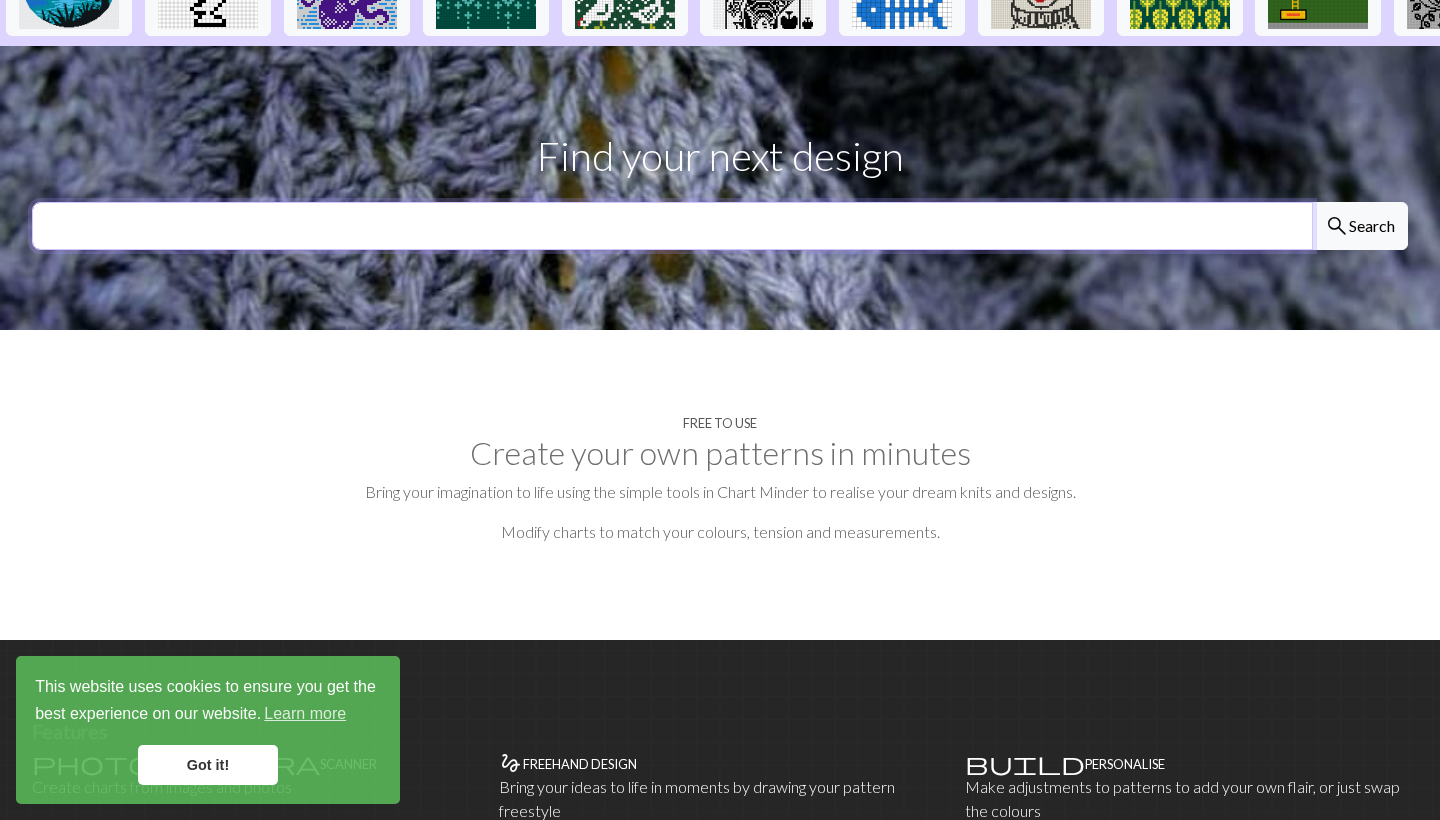 click at bounding box center [672, 226] 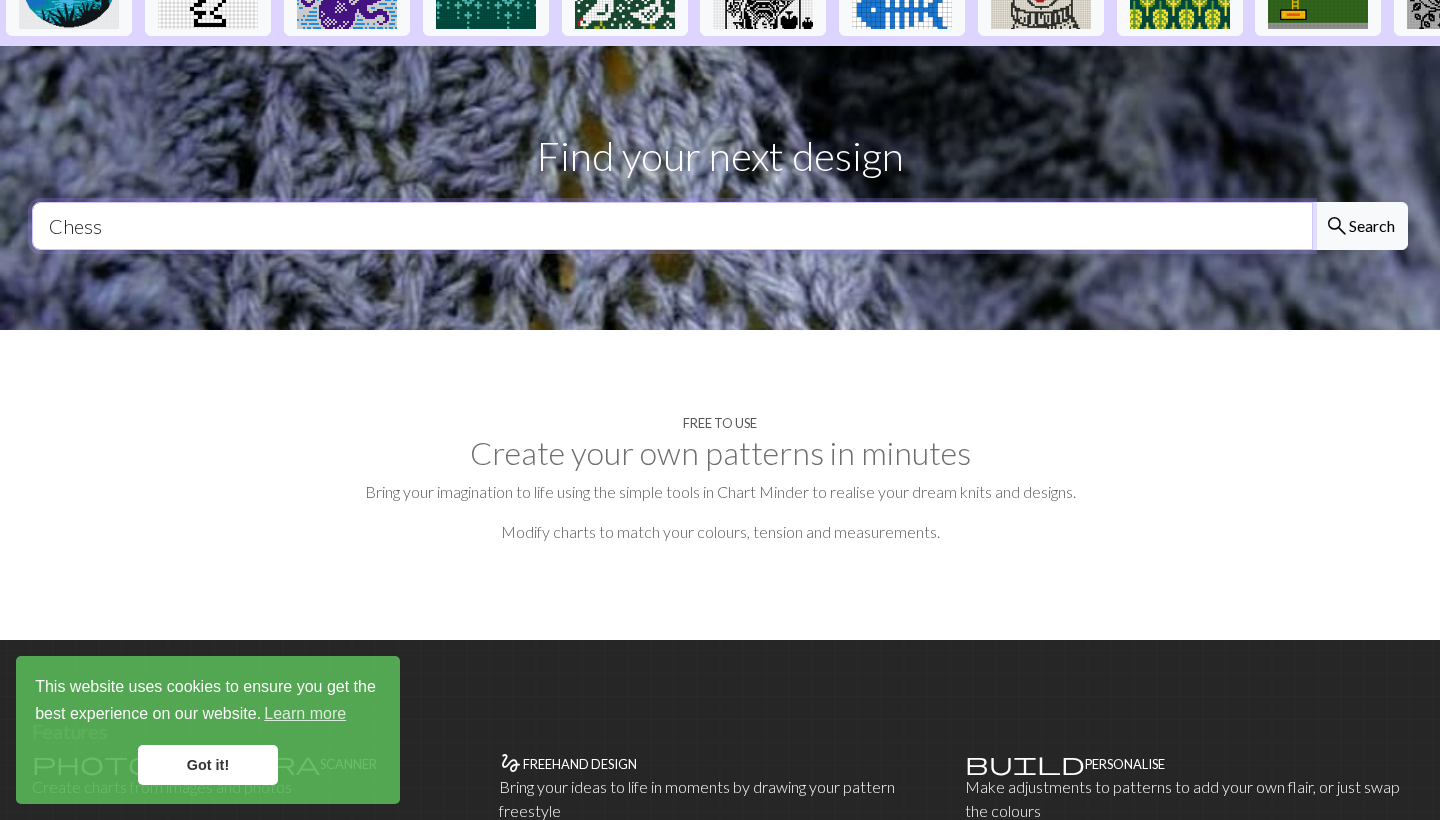 type on "Chess" 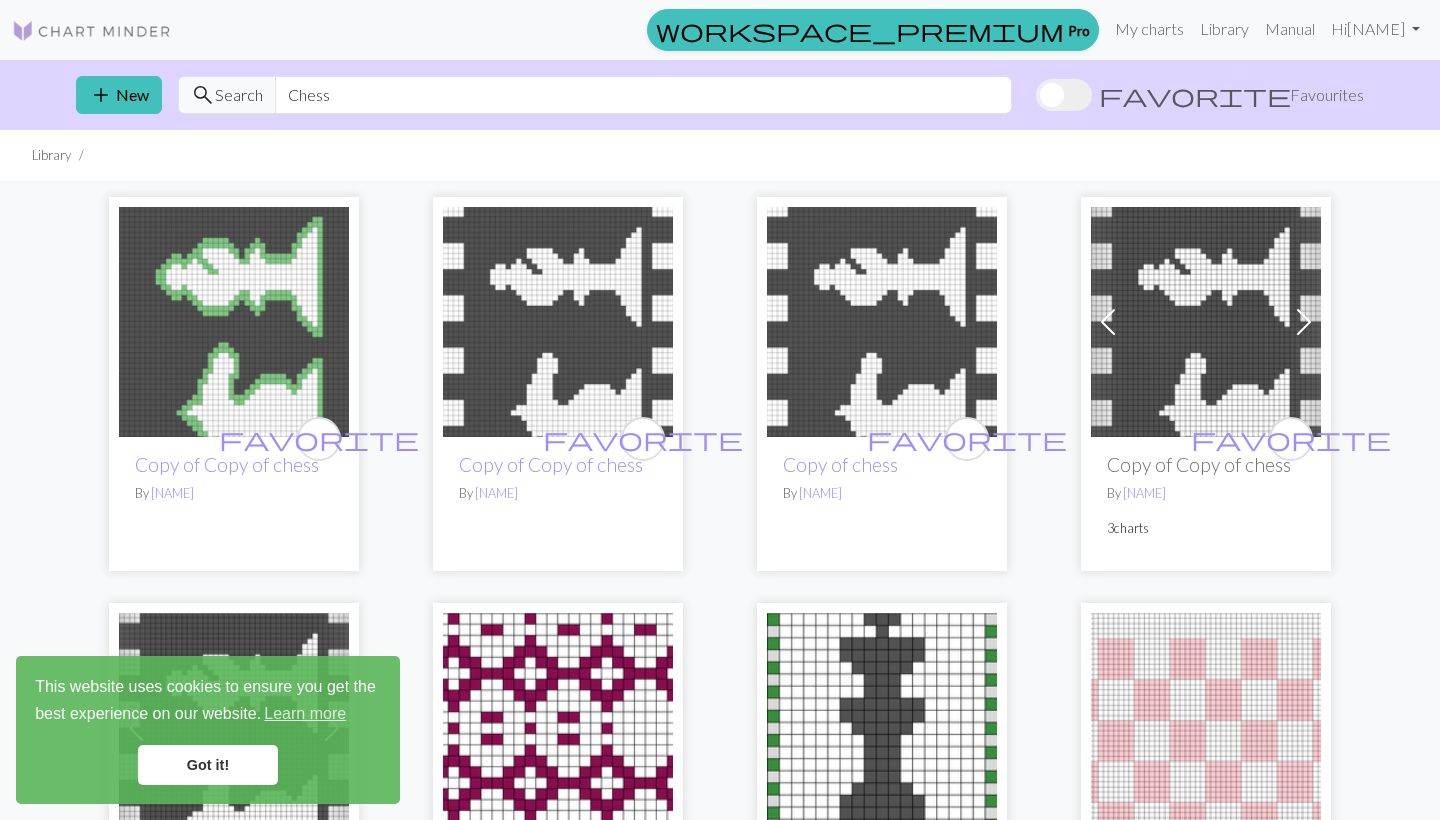 scroll, scrollTop: 0, scrollLeft: 0, axis: both 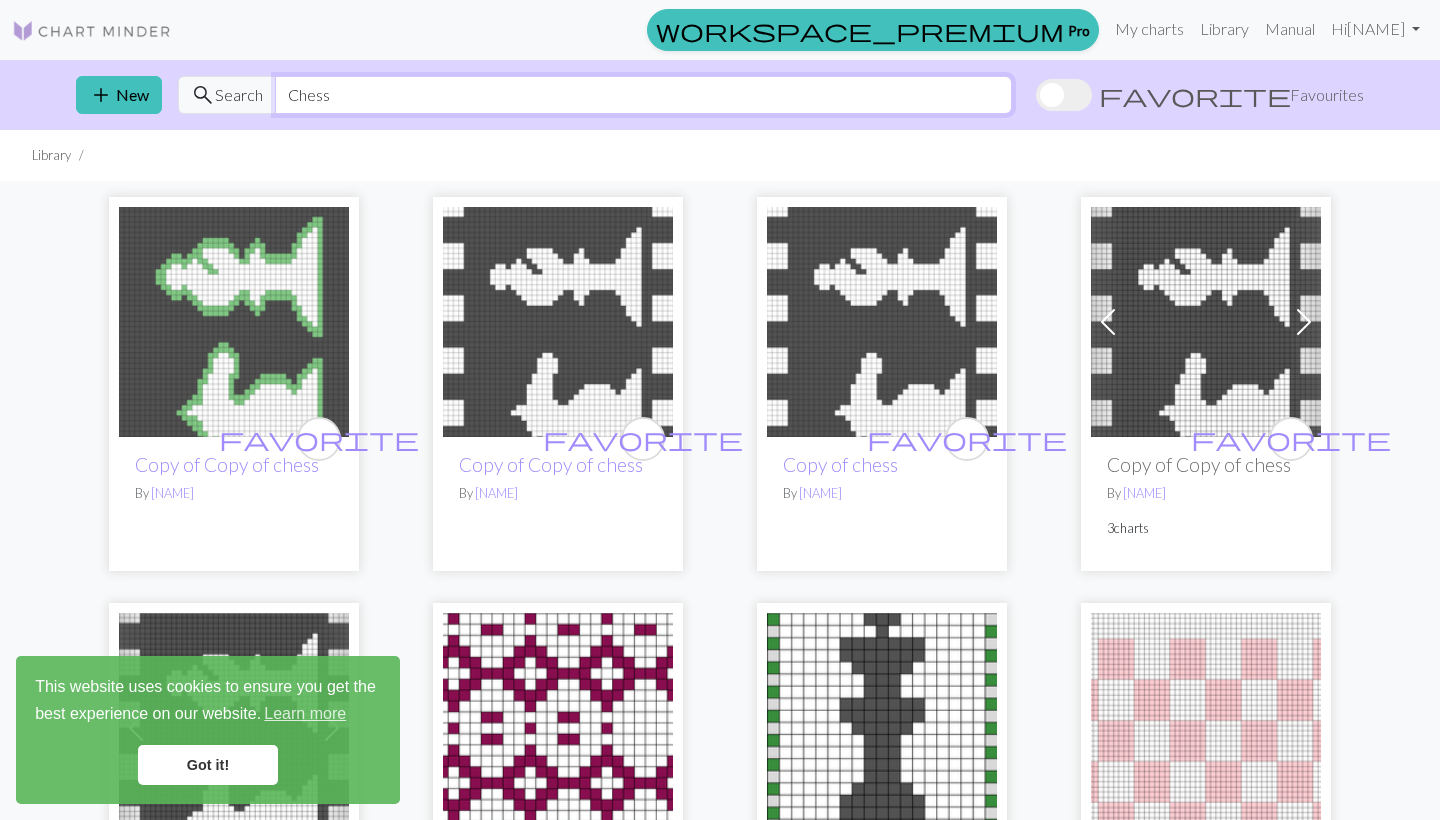 drag, startPoint x: 557, startPoint y: 97, endPoint x: 378, endPoint y: 102, distance: 179.06982 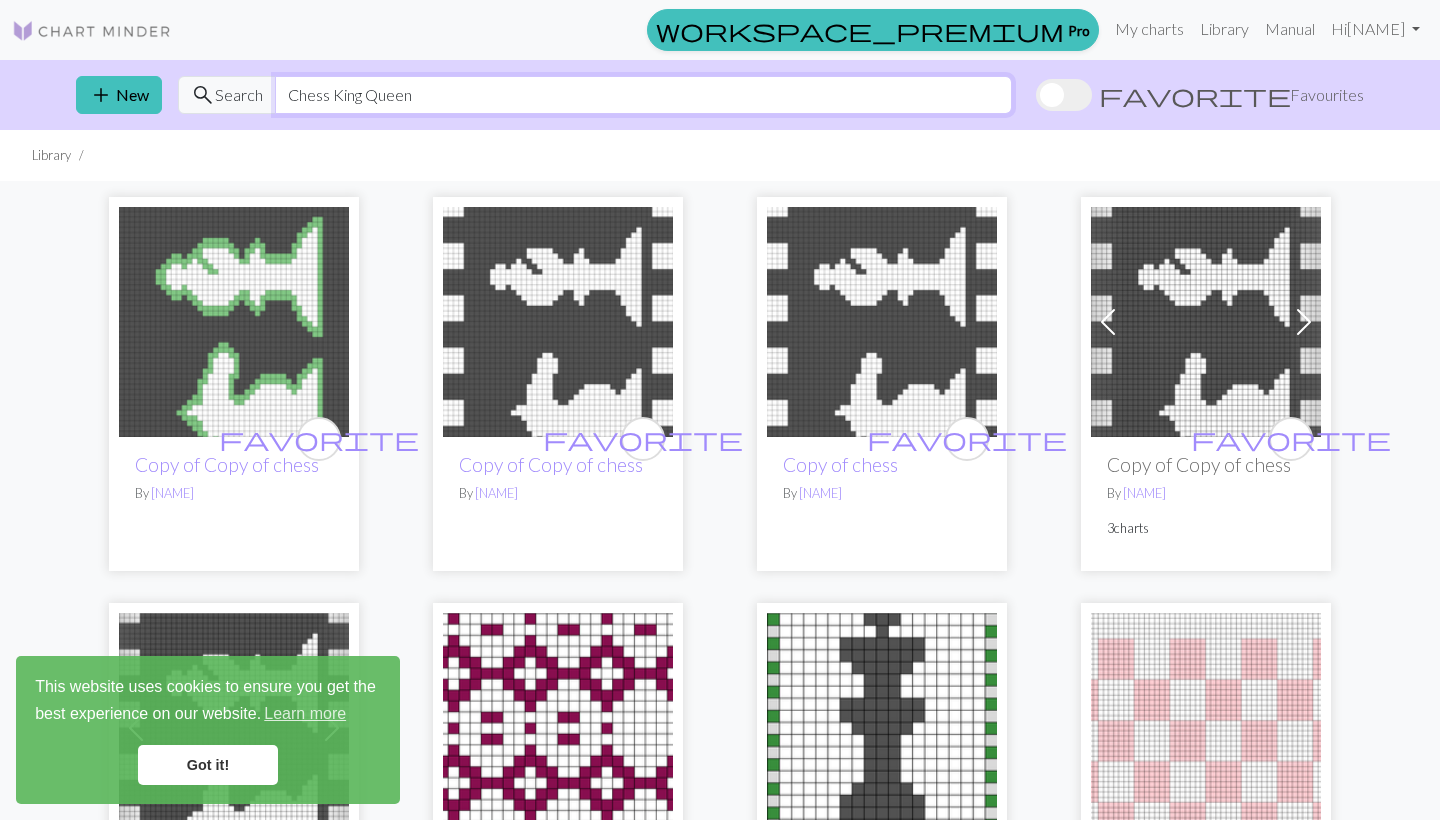 type on "Chess King Queen" 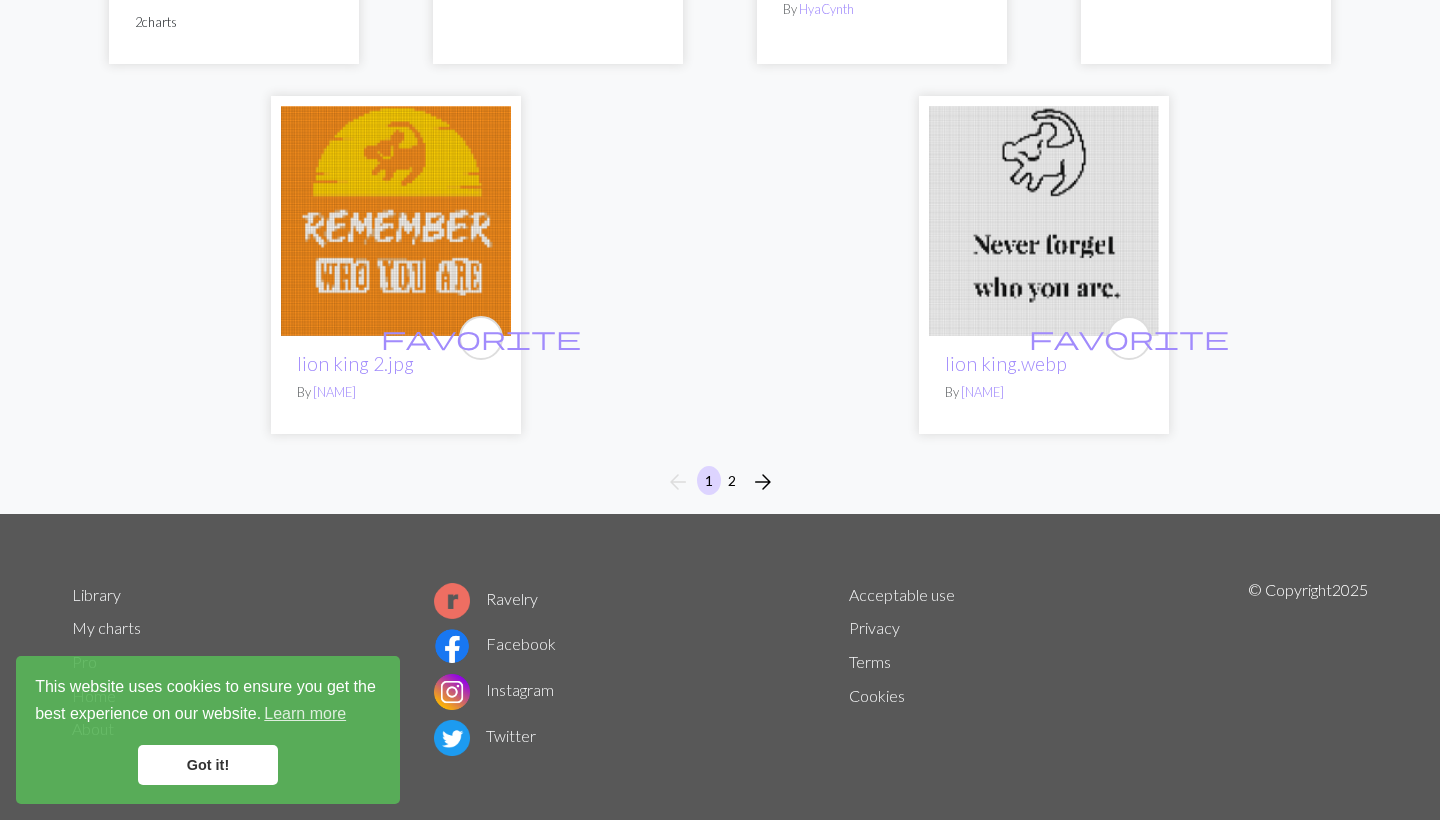 scroll, scrollTop: 5131, scrollLeft: 0, axis: vertical 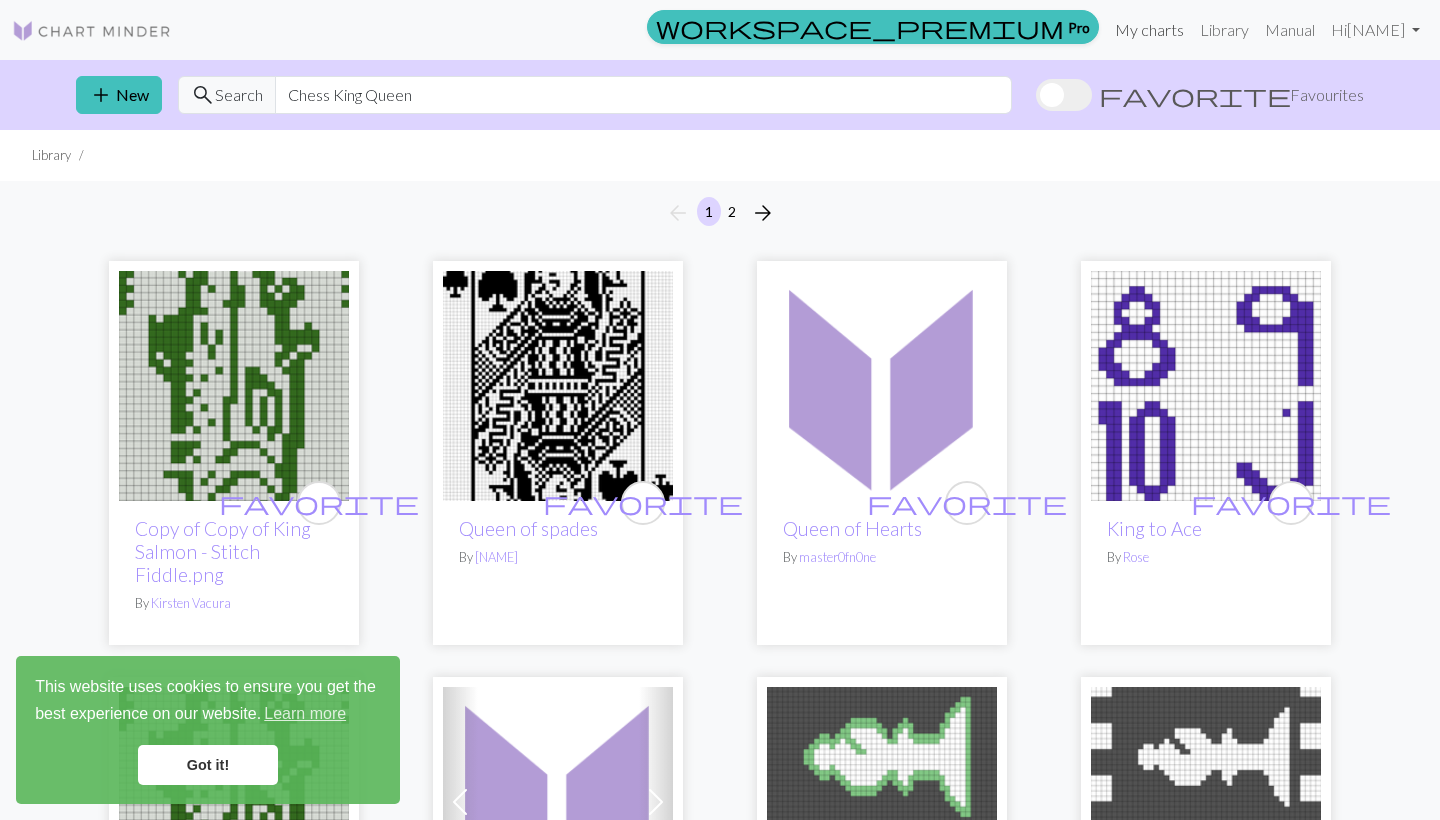 click on "My charts" at bounding box center (1149, 30) 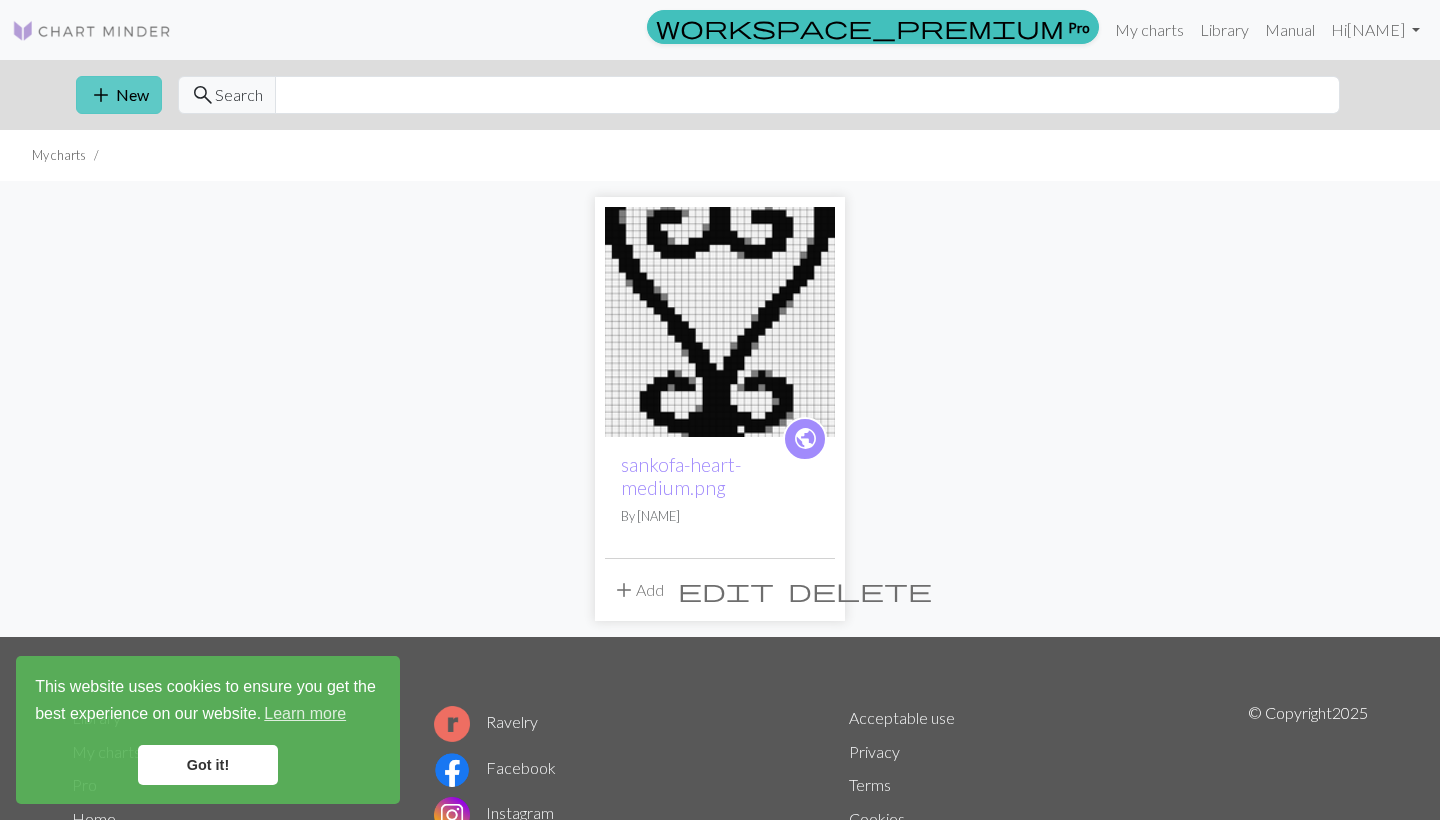 click on "add" at bounding box center (101, 95) 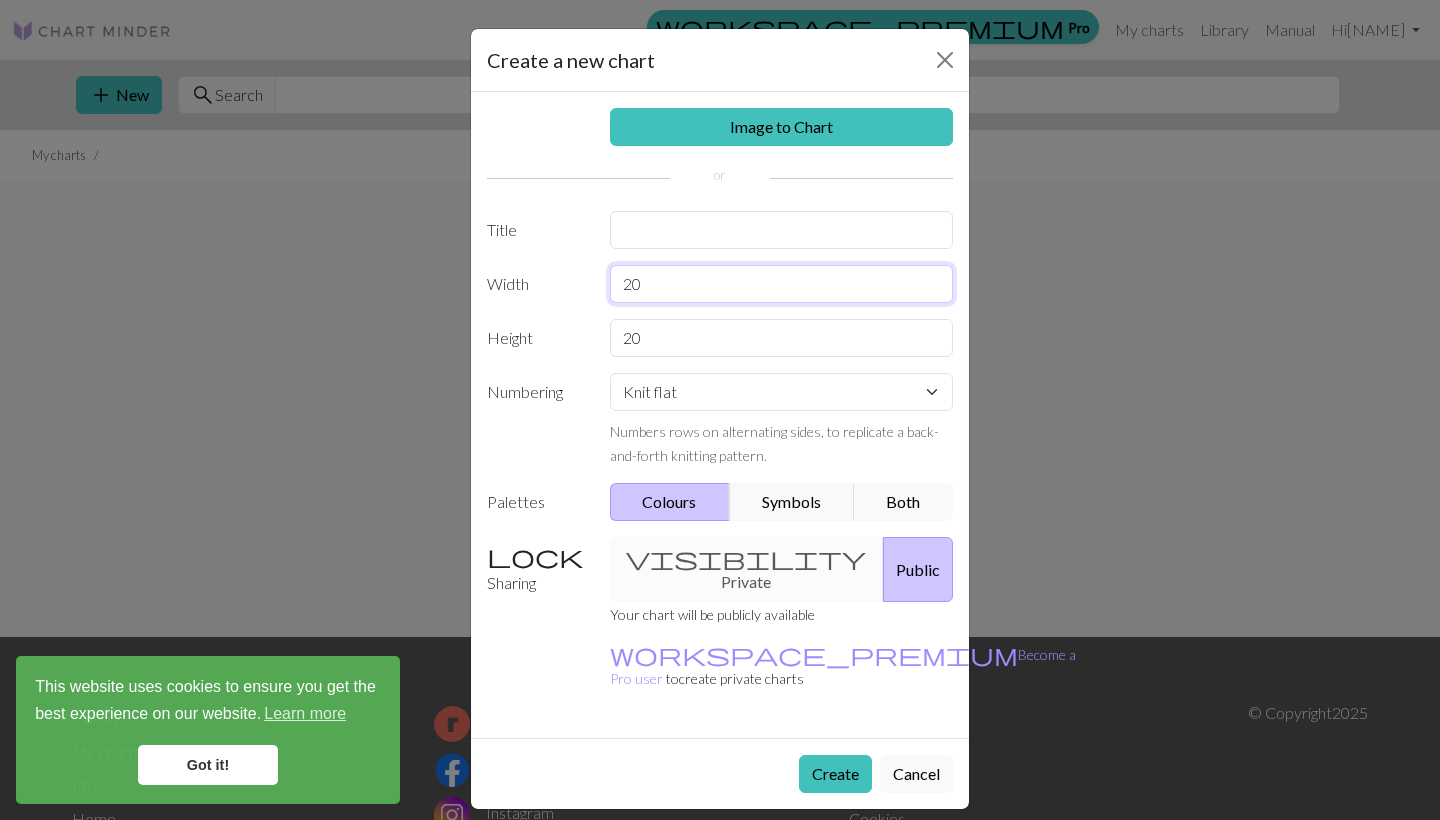 drag, startPoint x: 651, startPoint y: 291, endPoint x: 619, endPoint y: 291, distance: 32 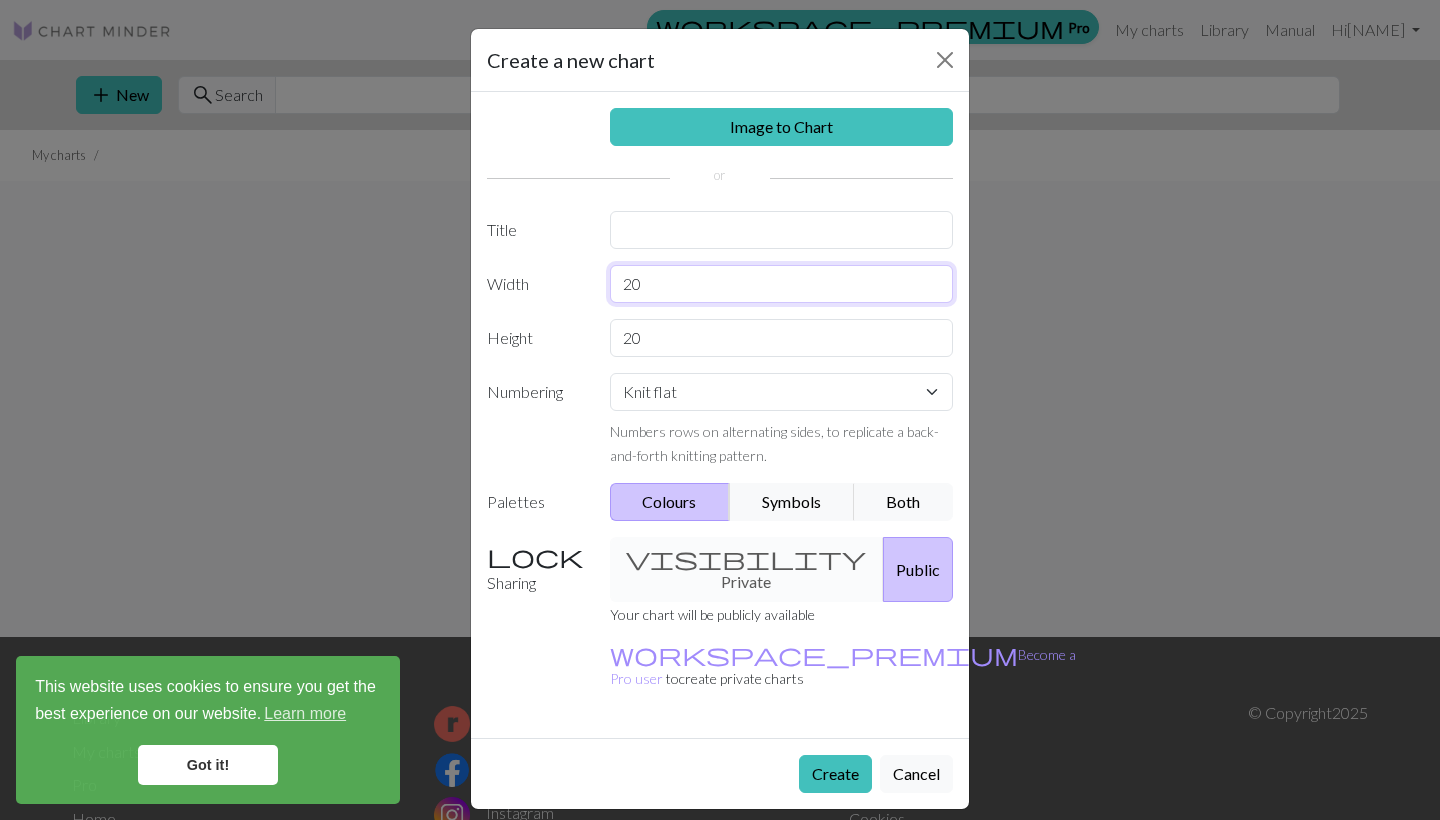 click on "20" at bounding box center (782, 284) 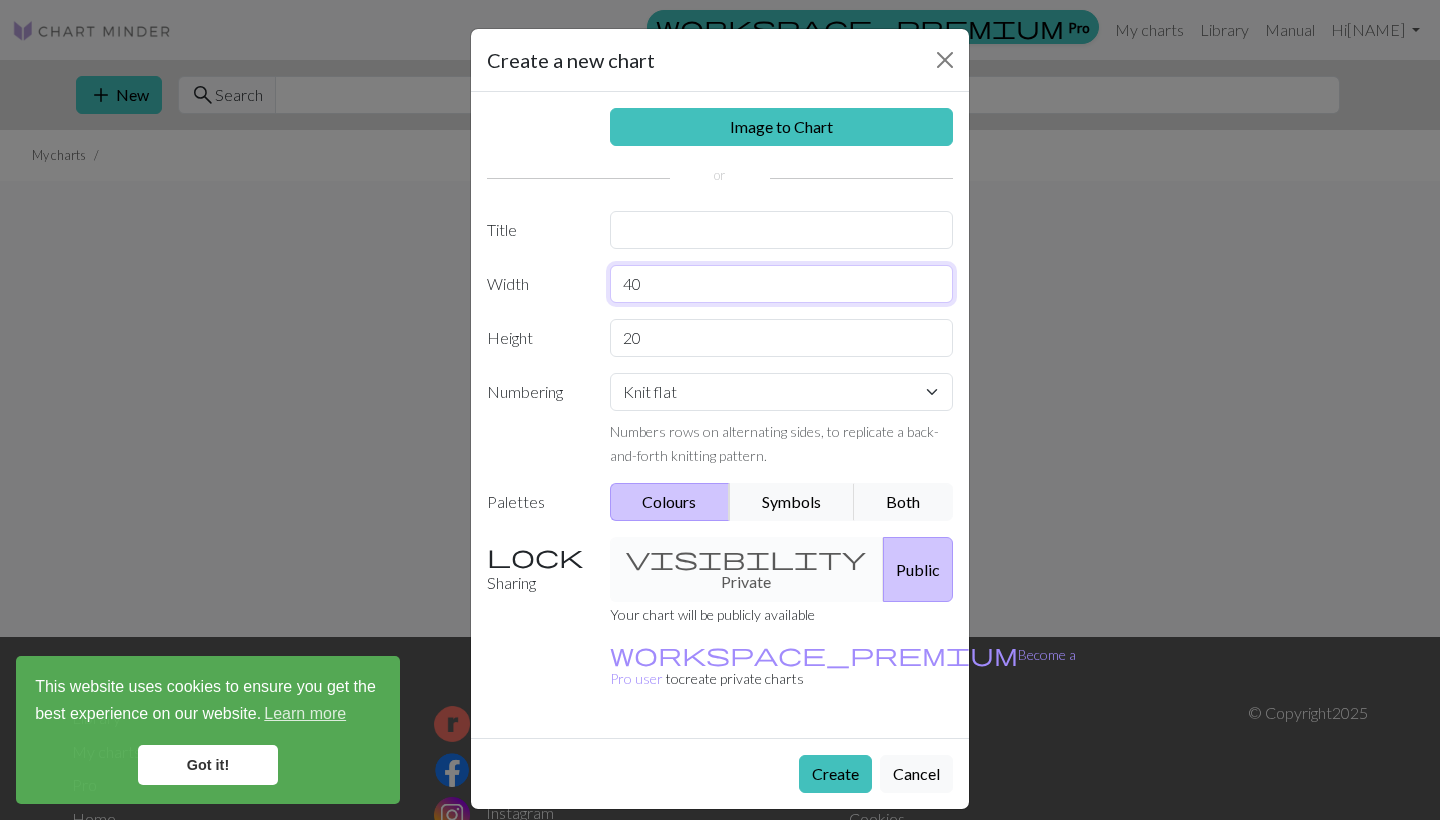 type on "40" 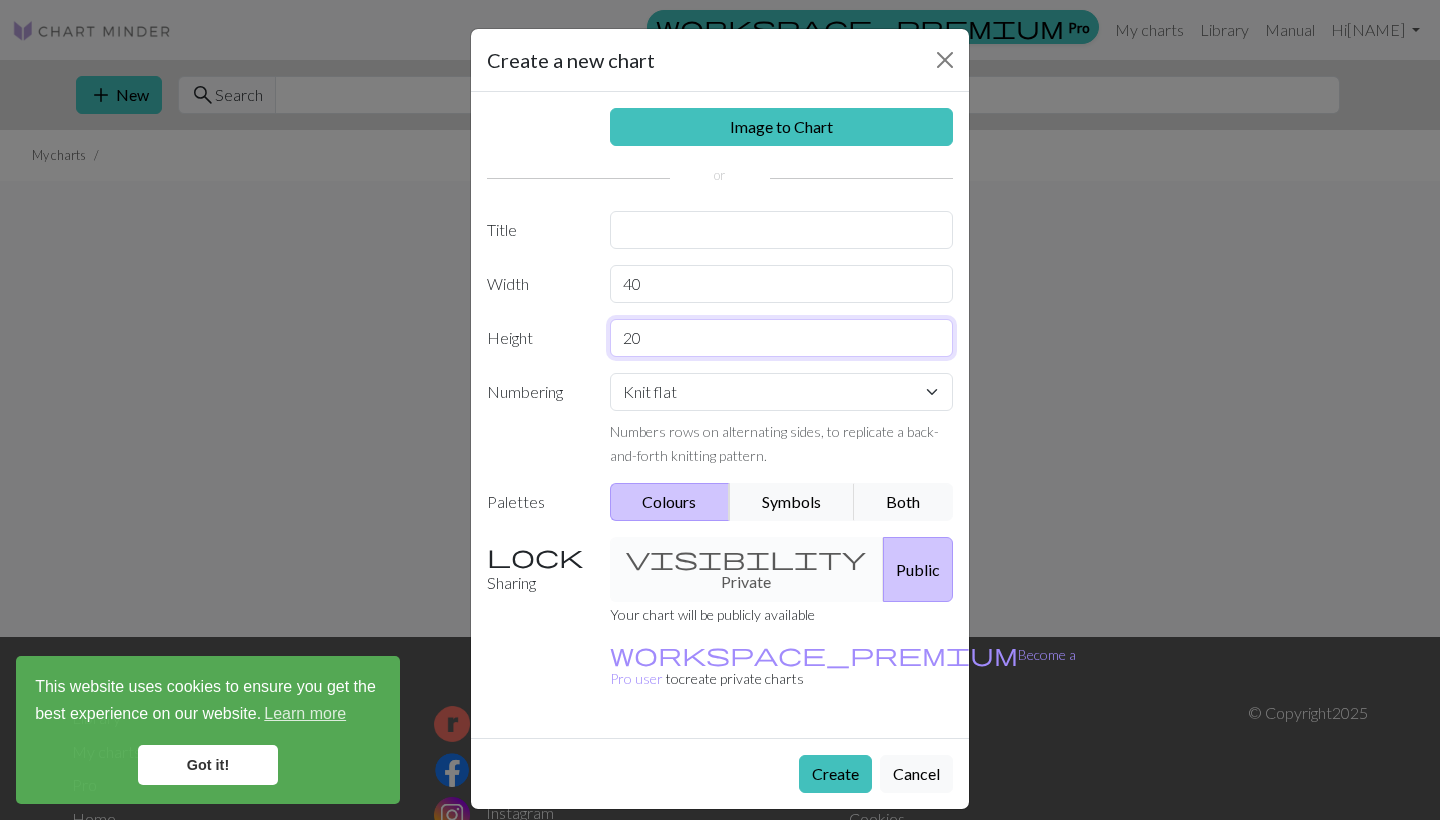 drag, startPoint x: 639, startPoint y: 337, endPoint x: 621, endPoint y: 337, distance: 18 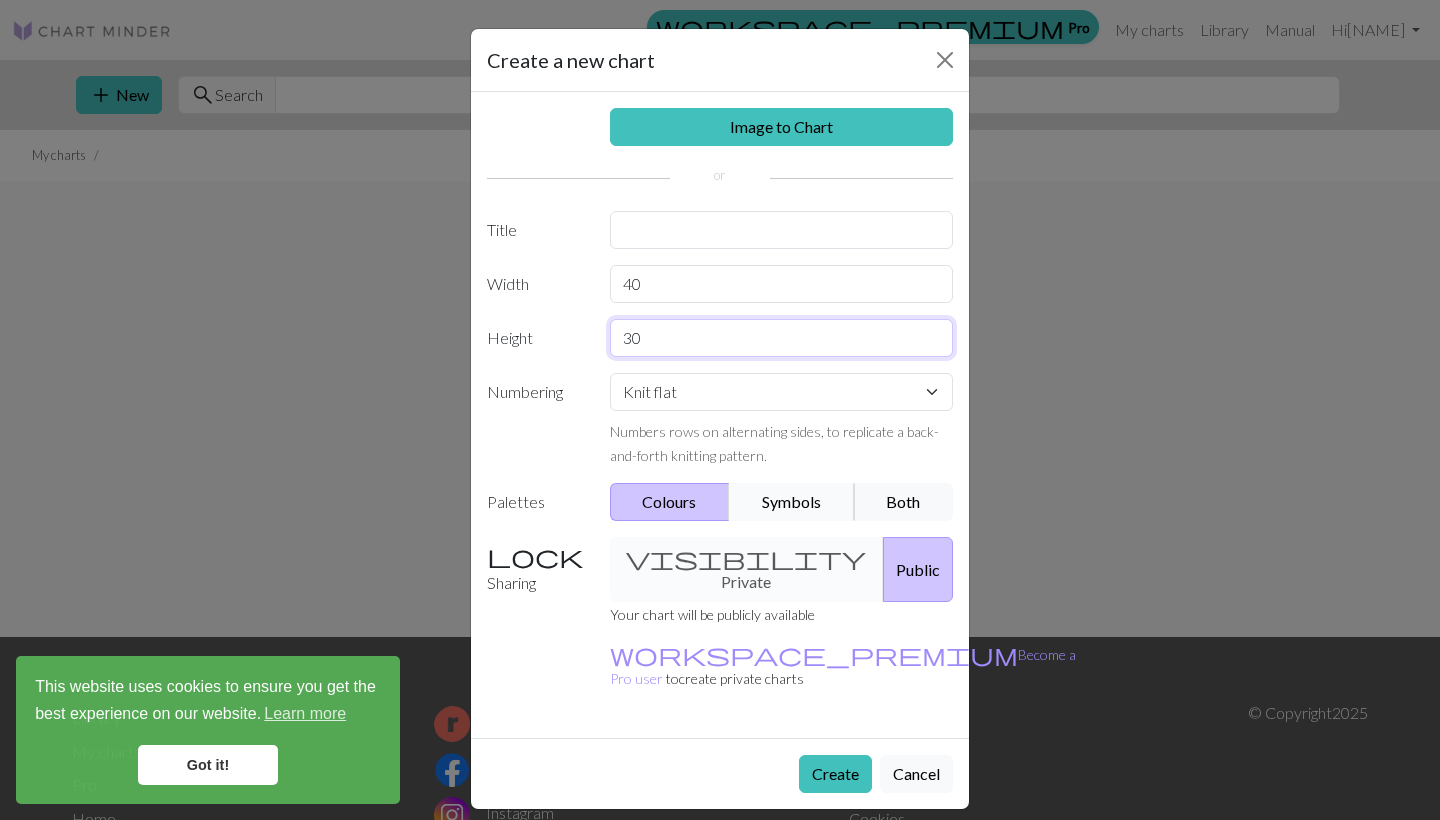 type on "30" 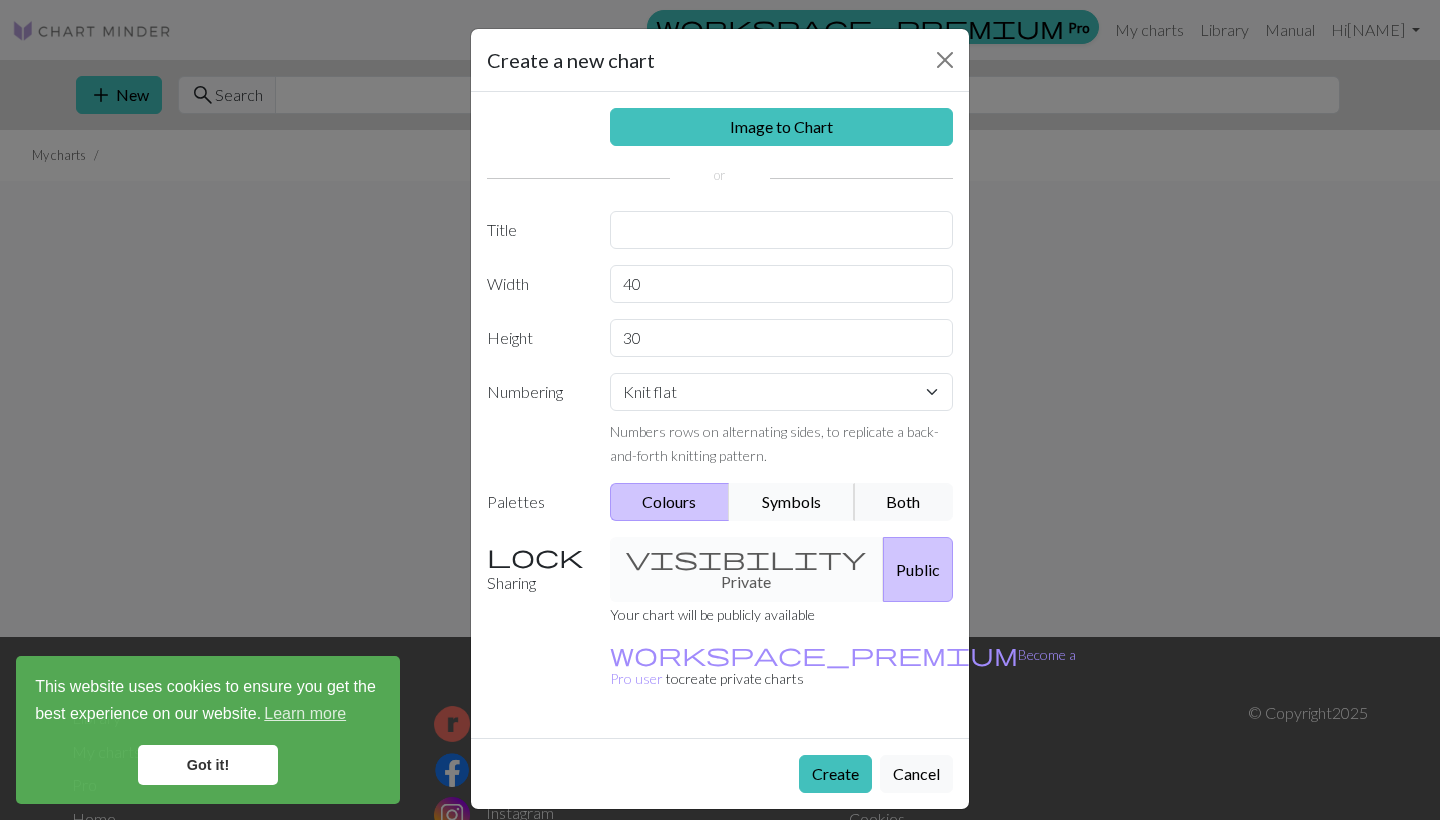 click on "Symbols" at bounding box center [792, 502] 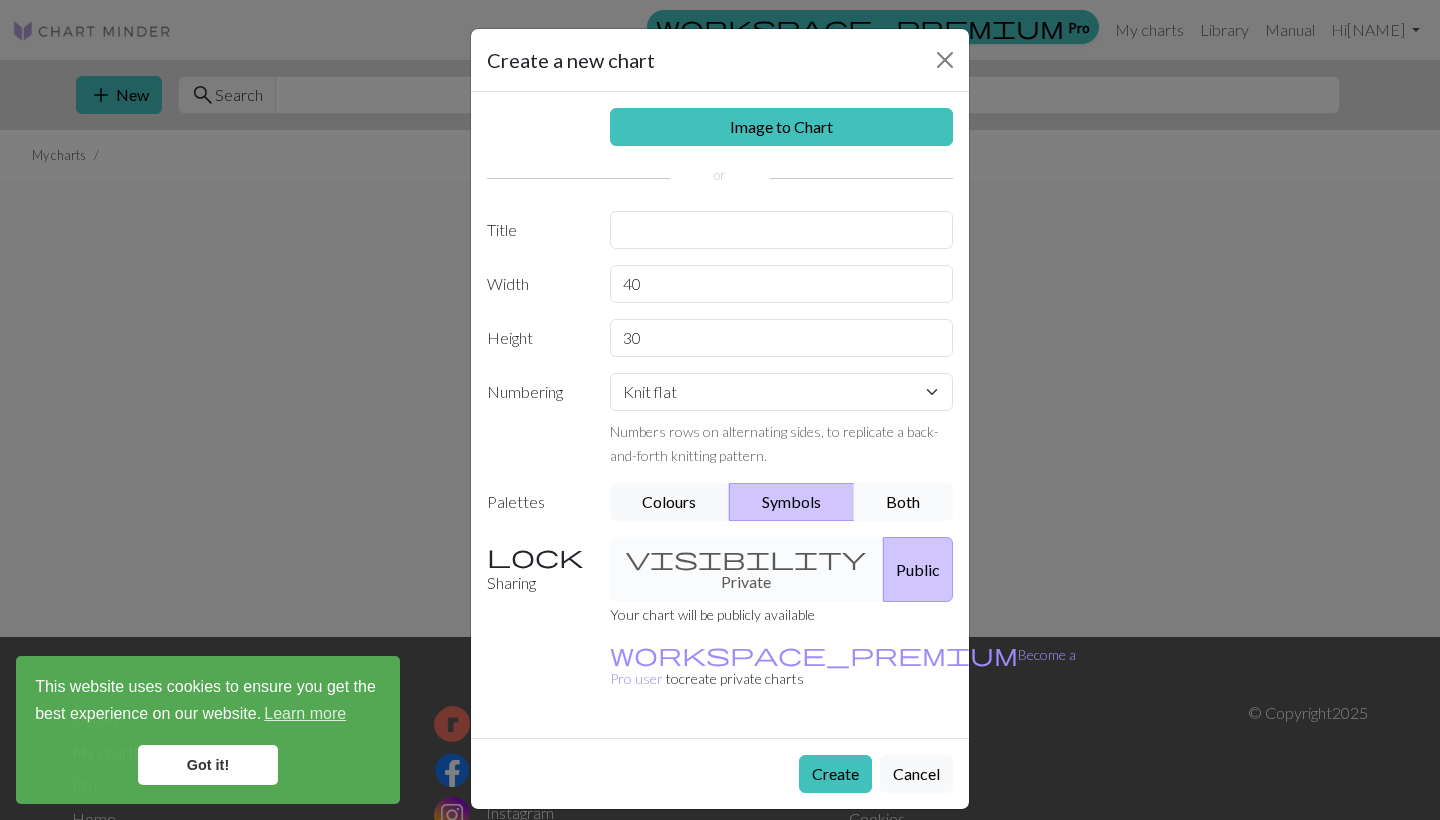 click on "Both" at bounding box center (904, 502) 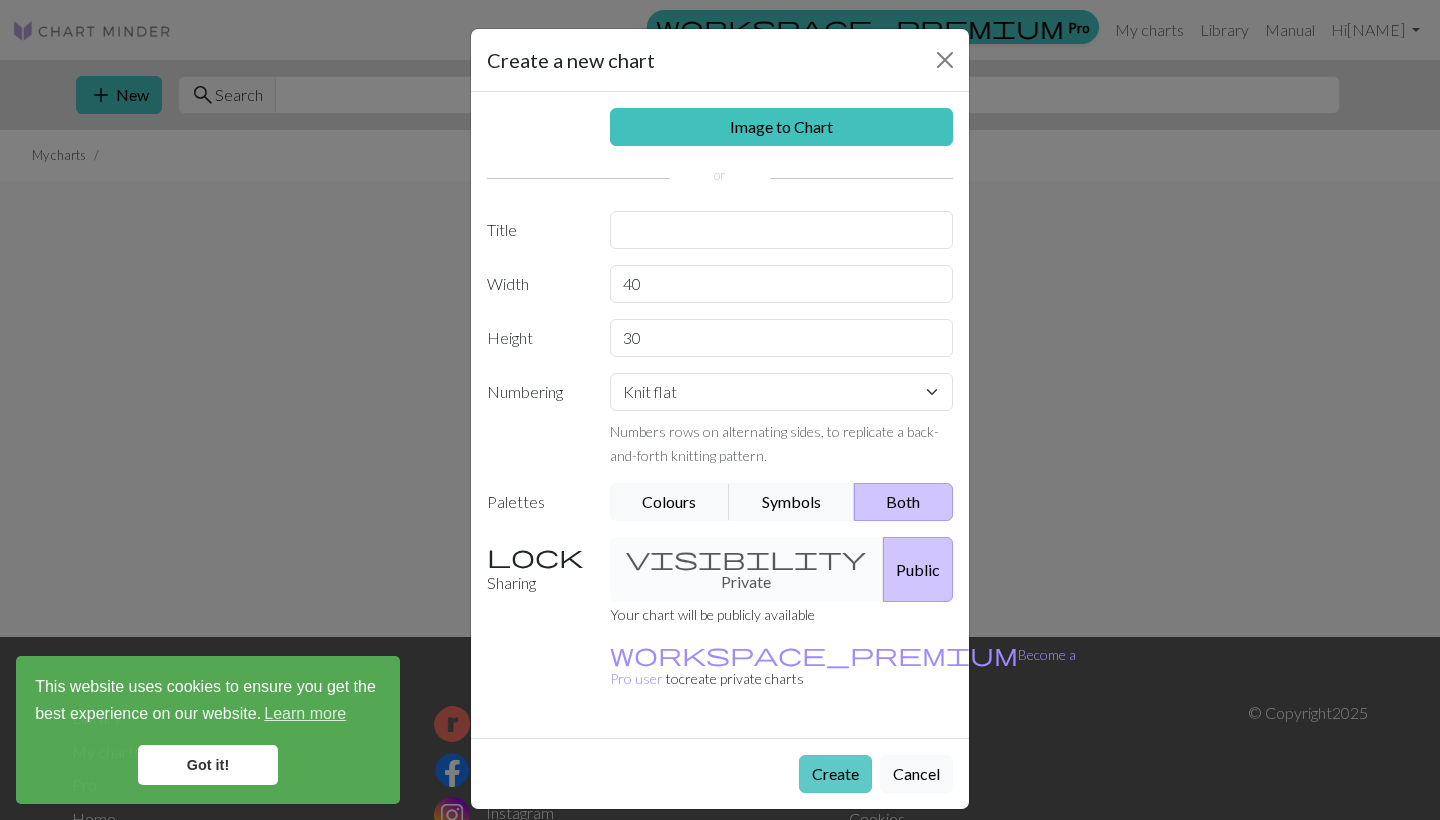 click on "Create" at bounding box center [835, 774] 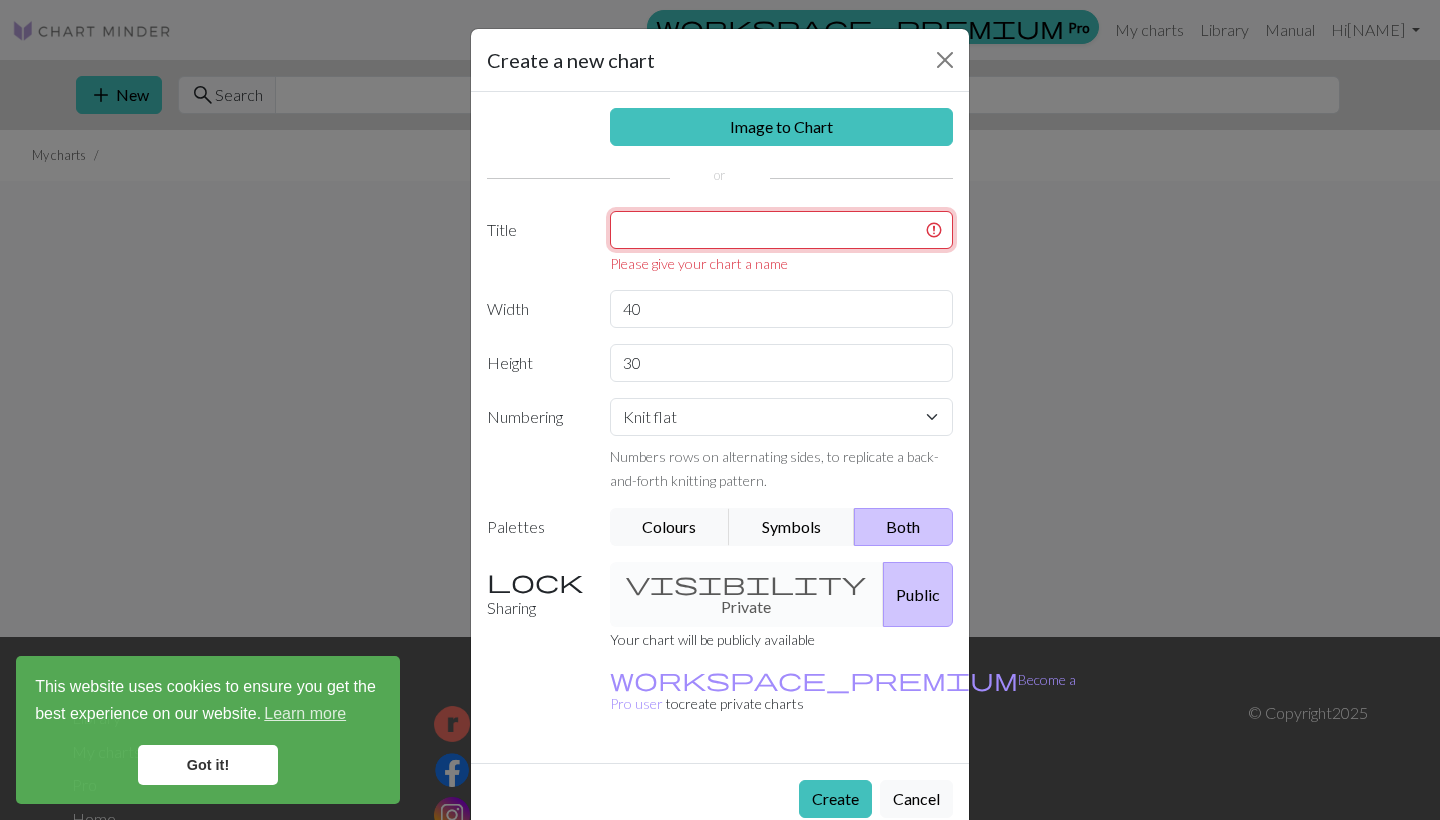 click at bounding box center [782, 230] 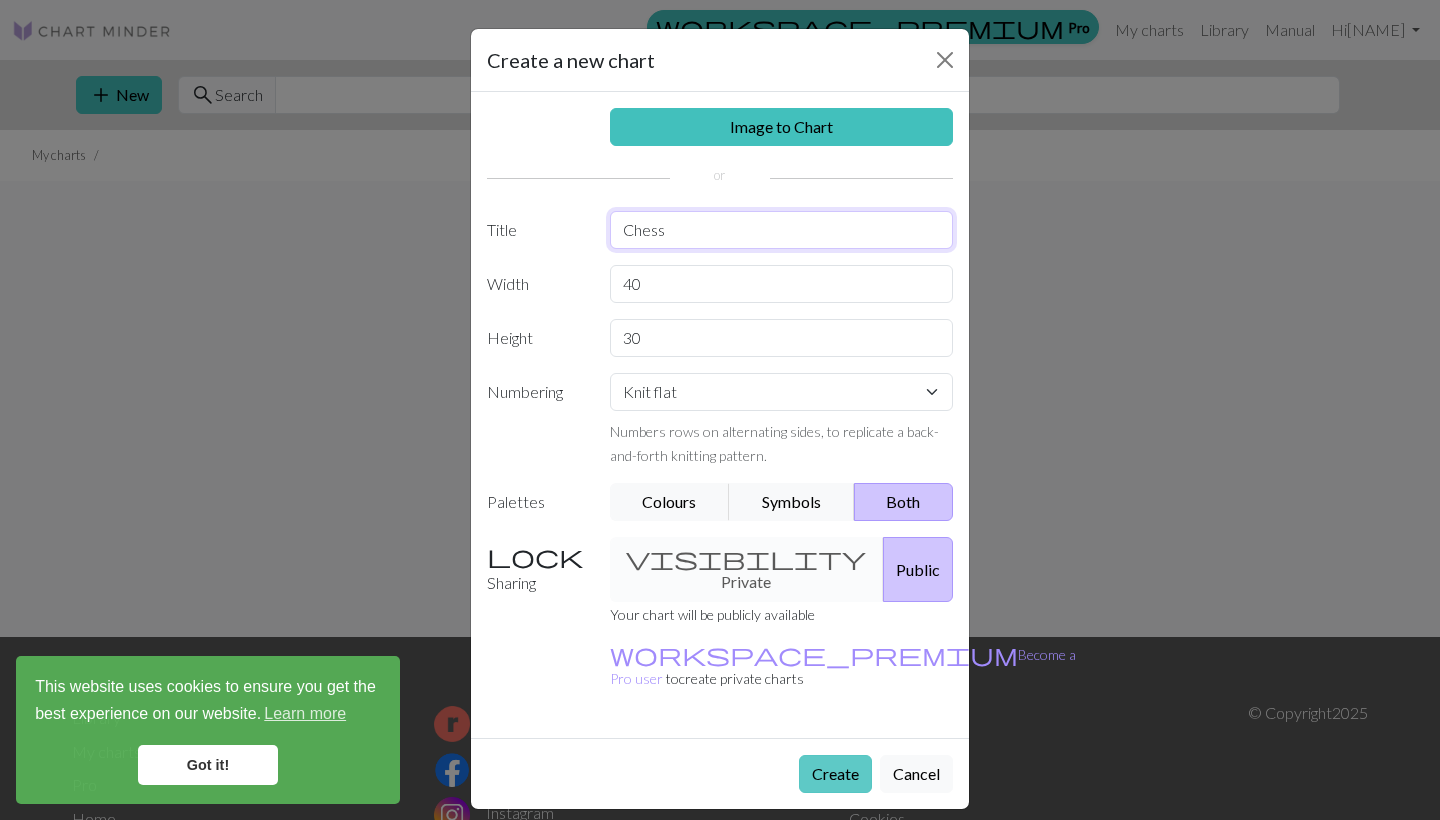 type on "Chess" 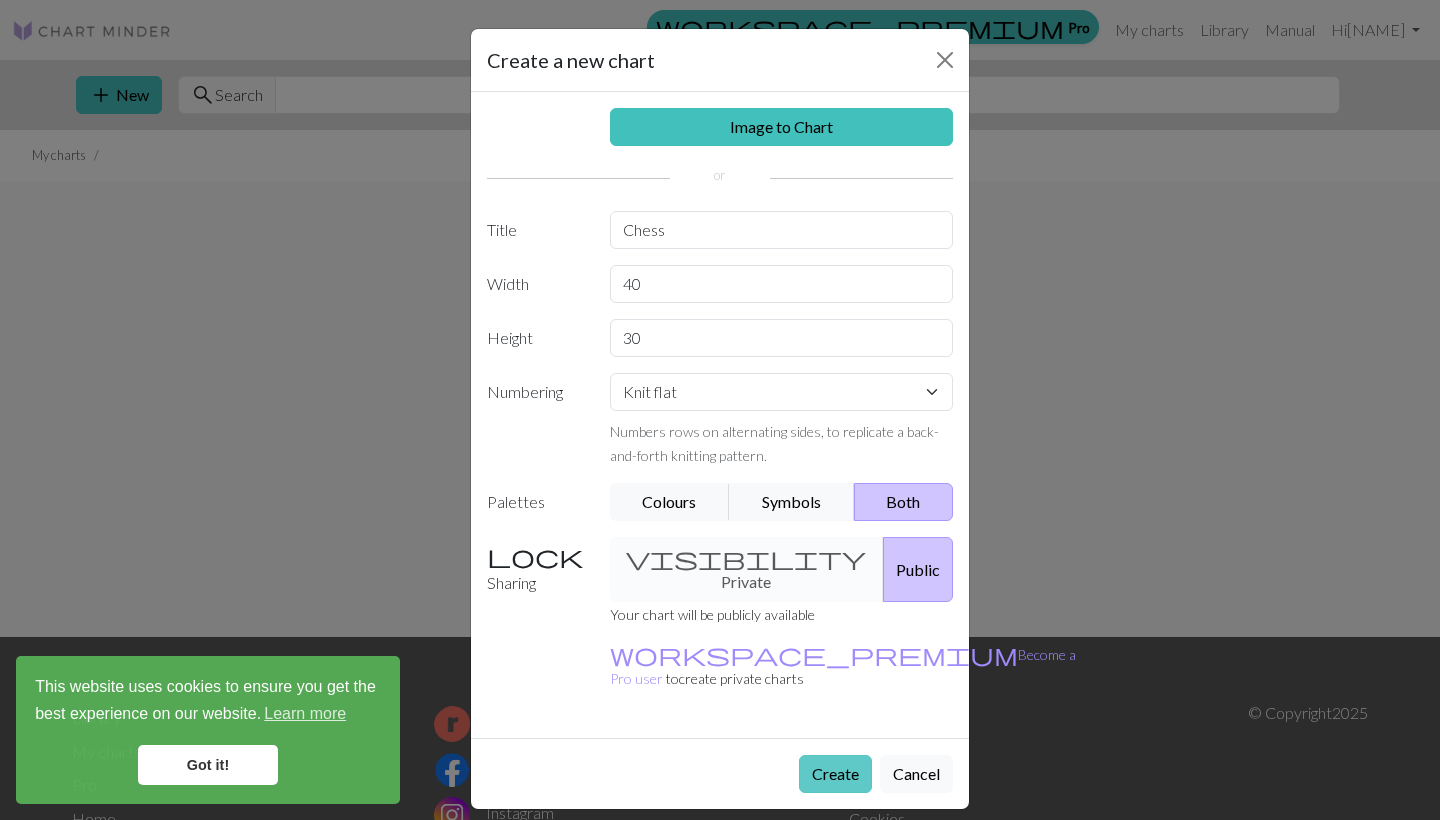 click on "Create" at bounding box center (835, 774) 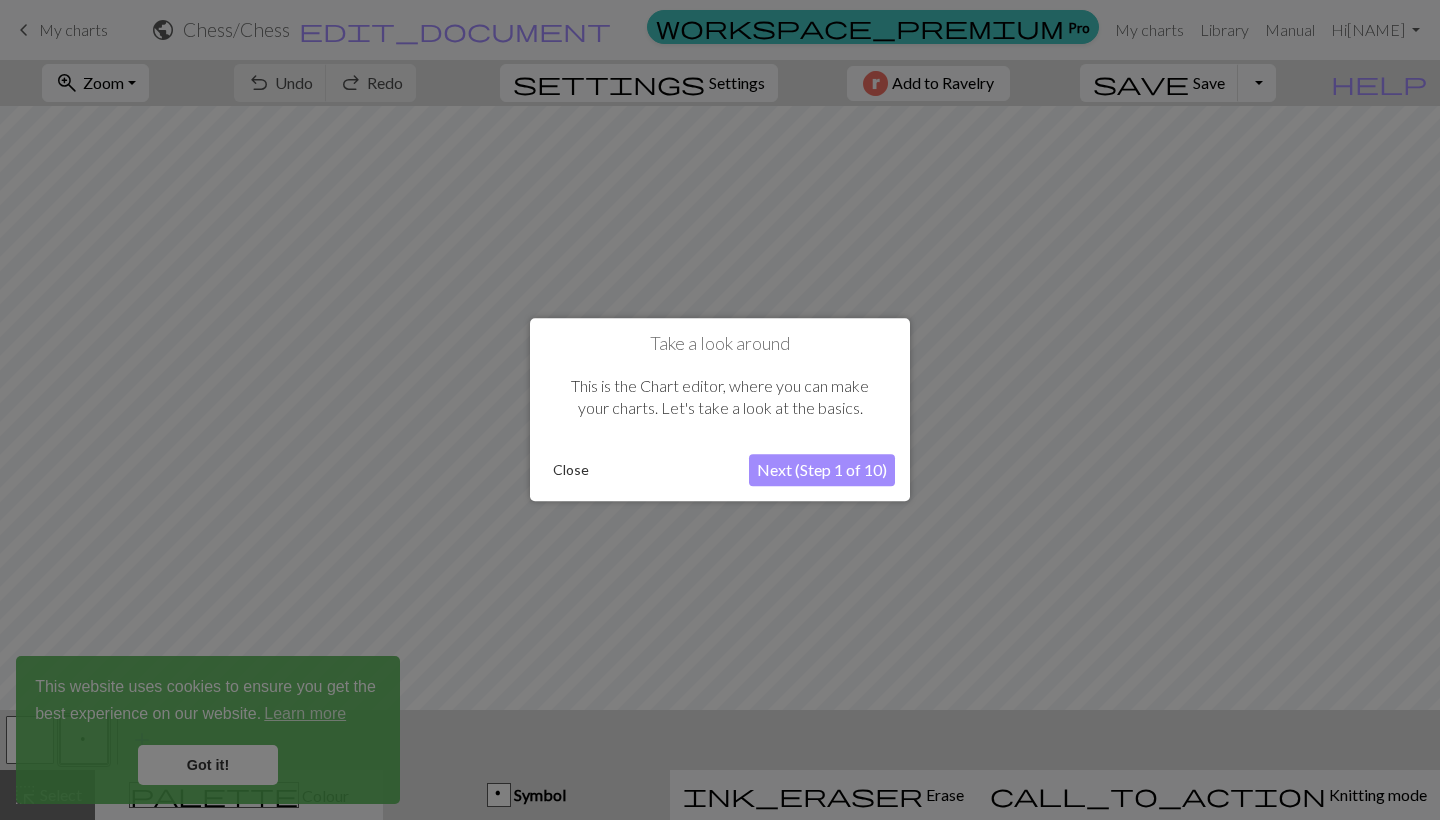 scroll, scrollTop: 0, scrollLeft: 0, axis: both 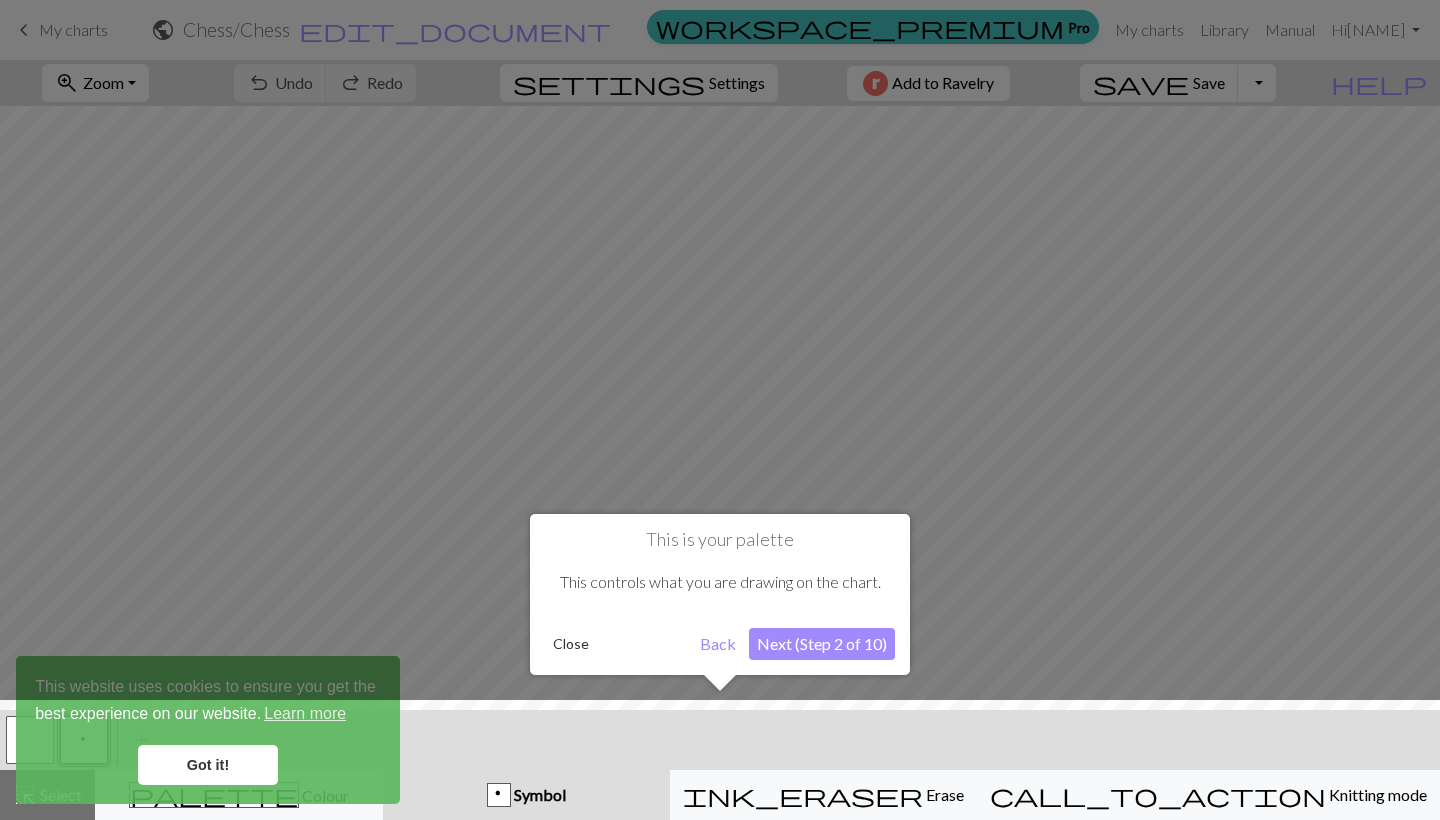 click at bounding box center [720, 765] 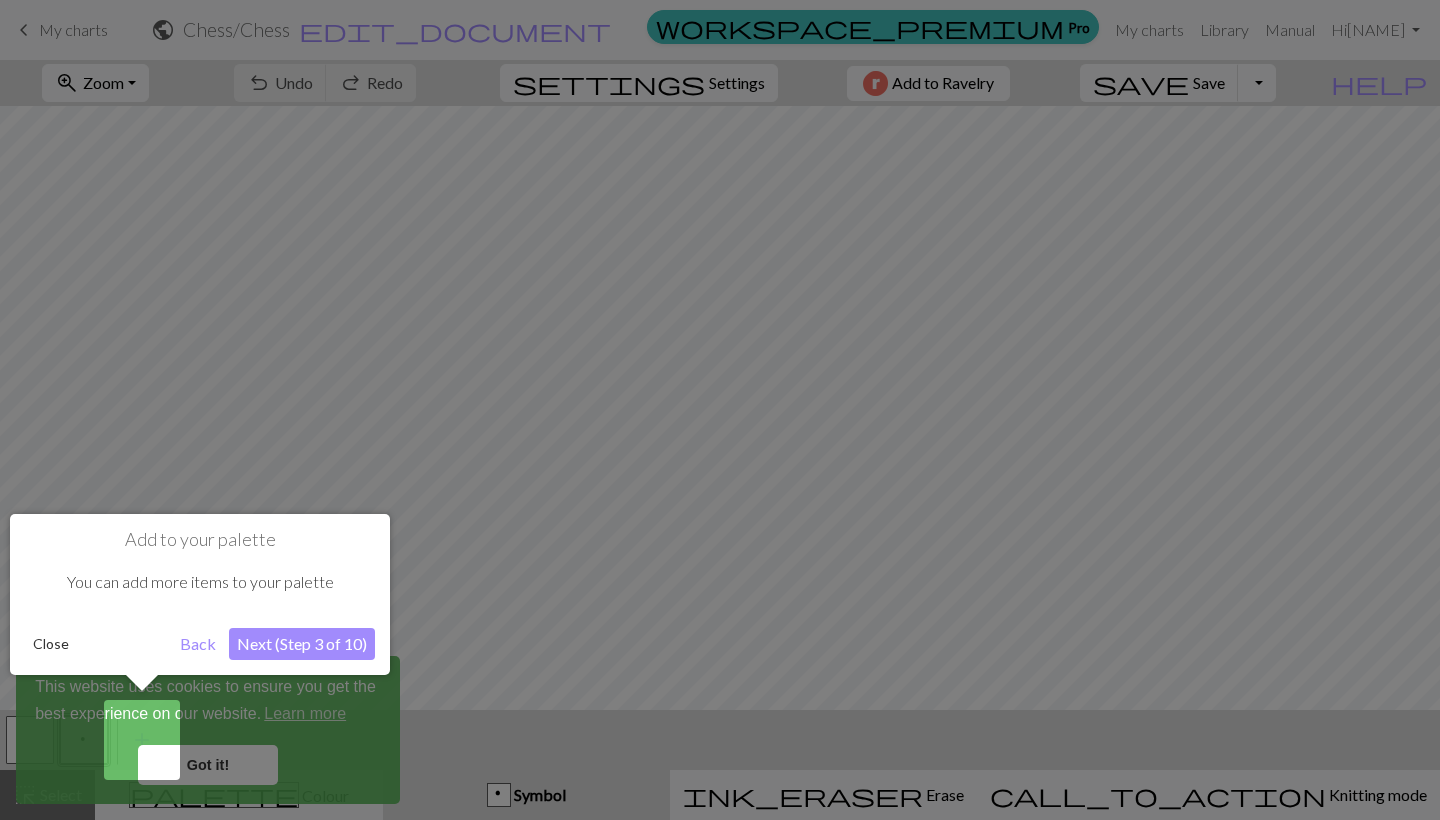 click on "Close" at bounding box center (51, 644) 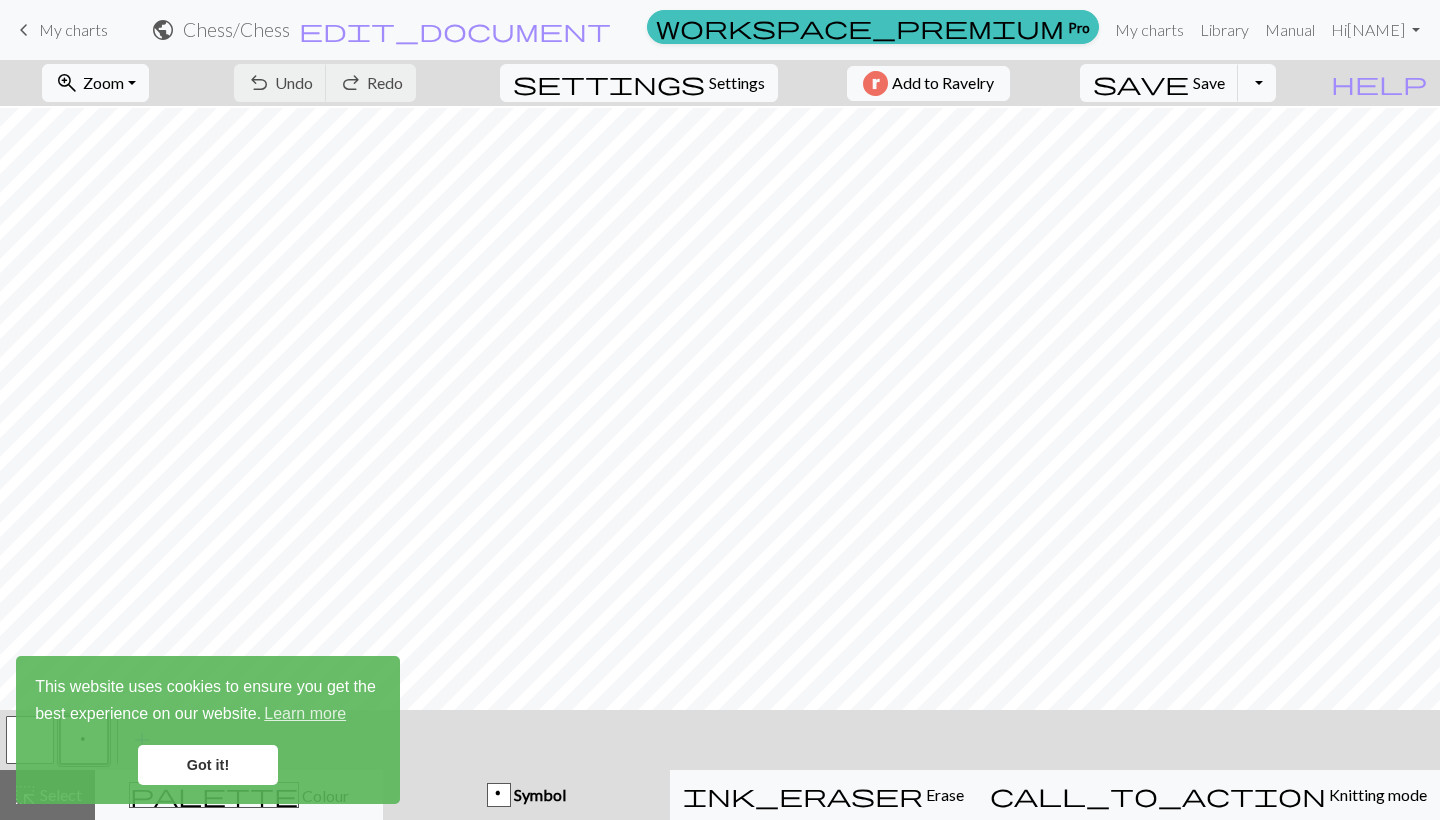 scroll, scrollTop: 86, scrollLeft: 0, axis: vertical 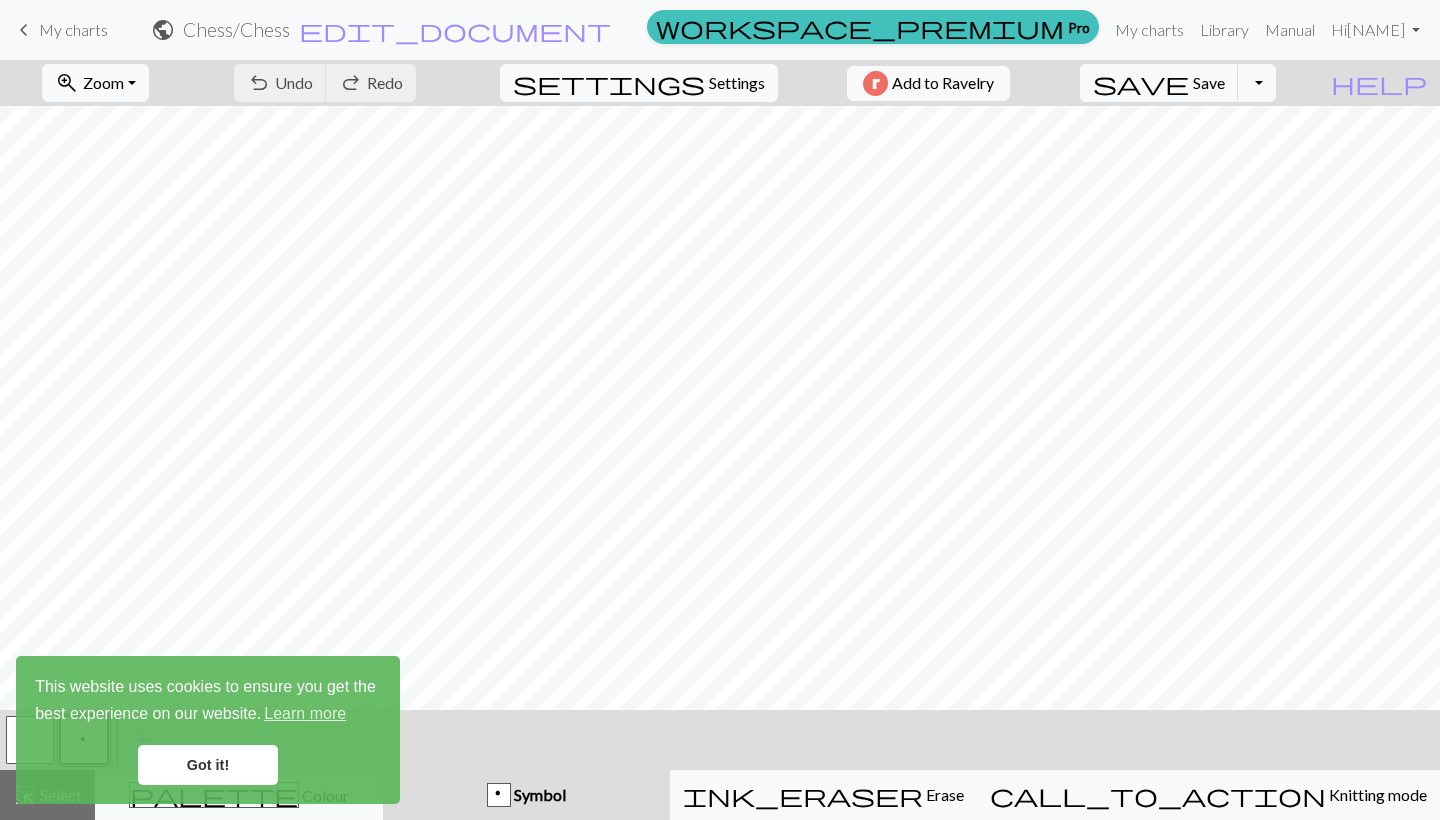 click on "Got it!" at bounding box center [208, 765] 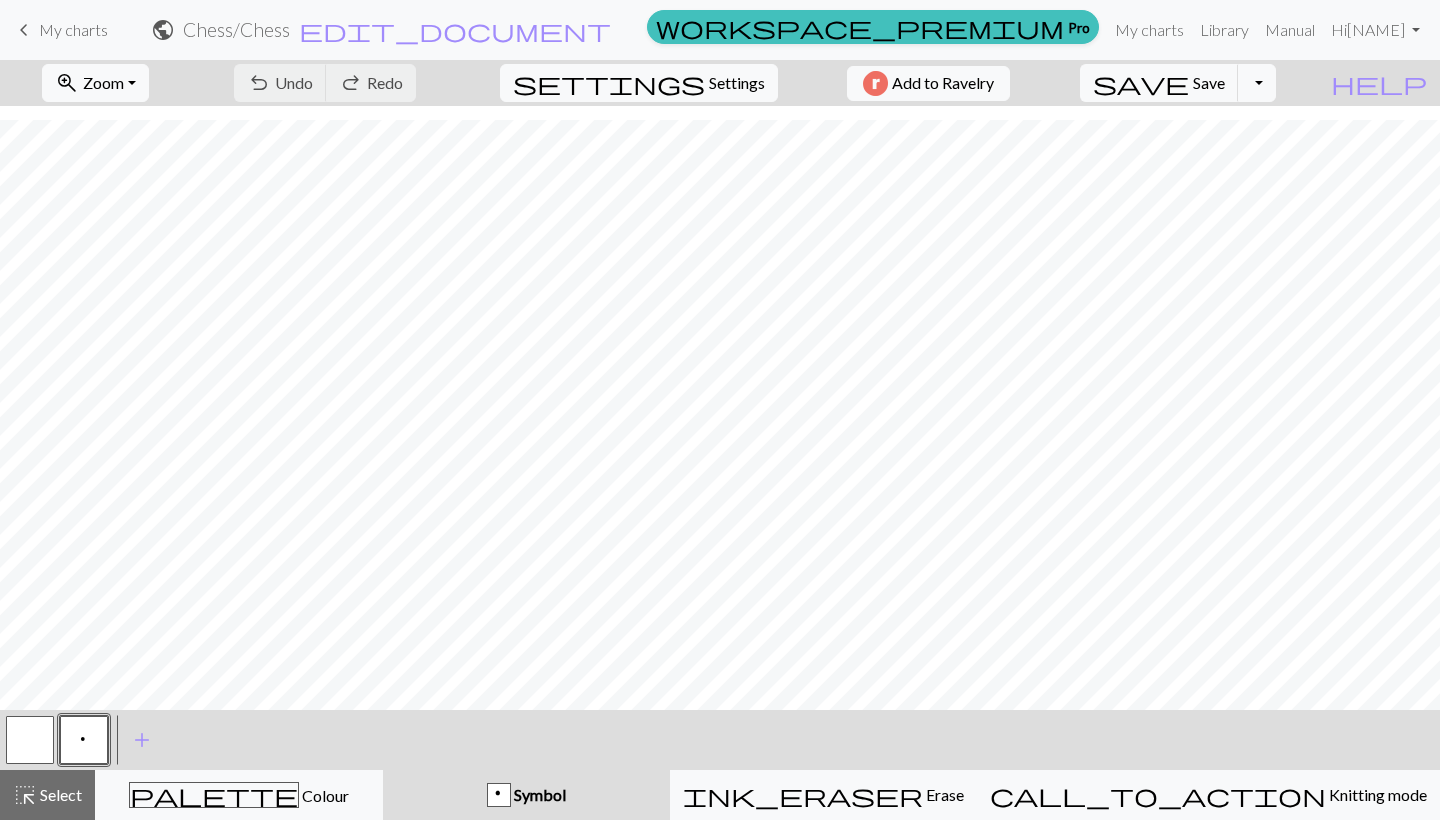 scroll, scrollTop: 0, scrollLeft: 0, axis: both 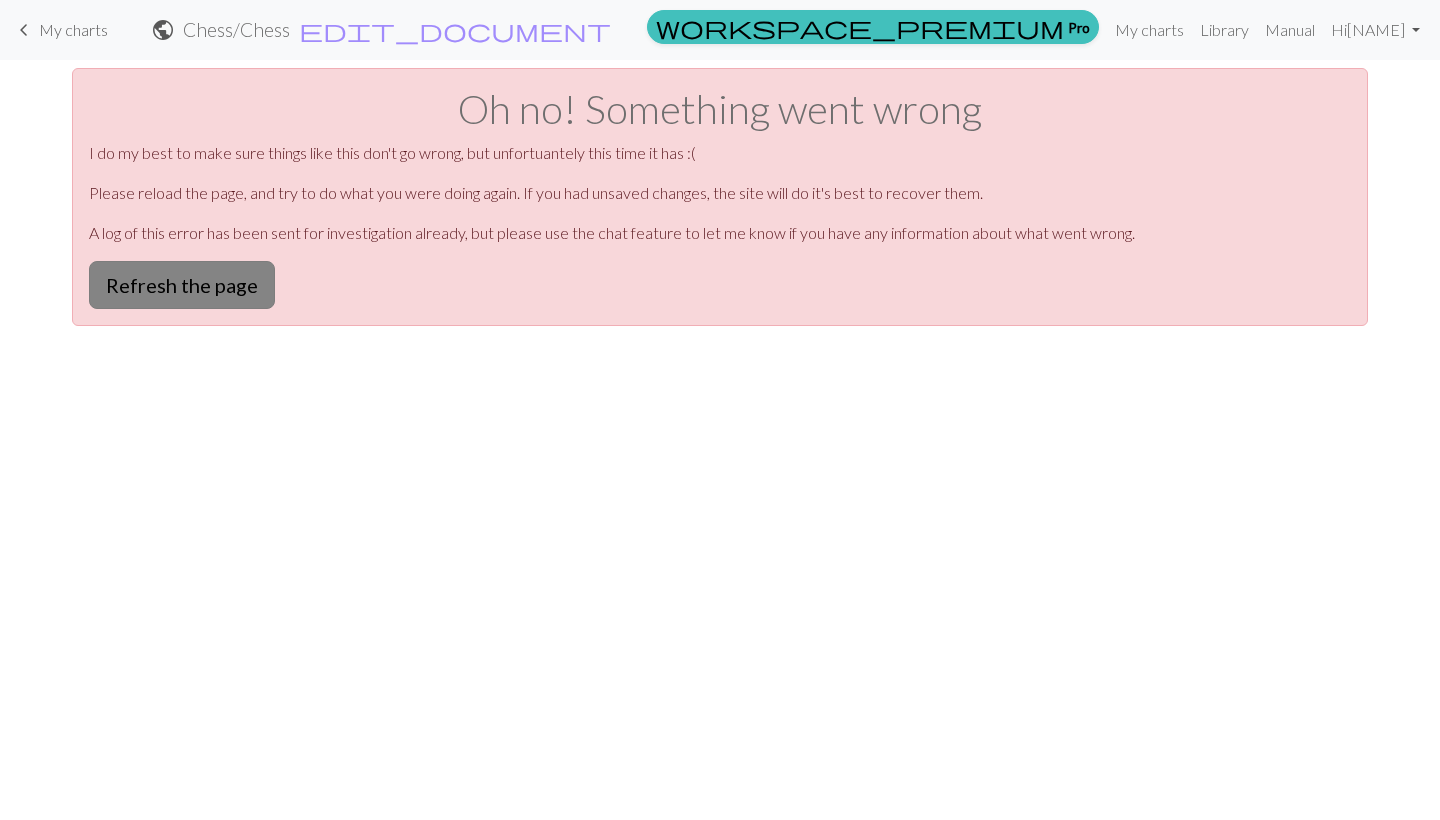 click on "Refresh the page" at bounding box center (182, 285) 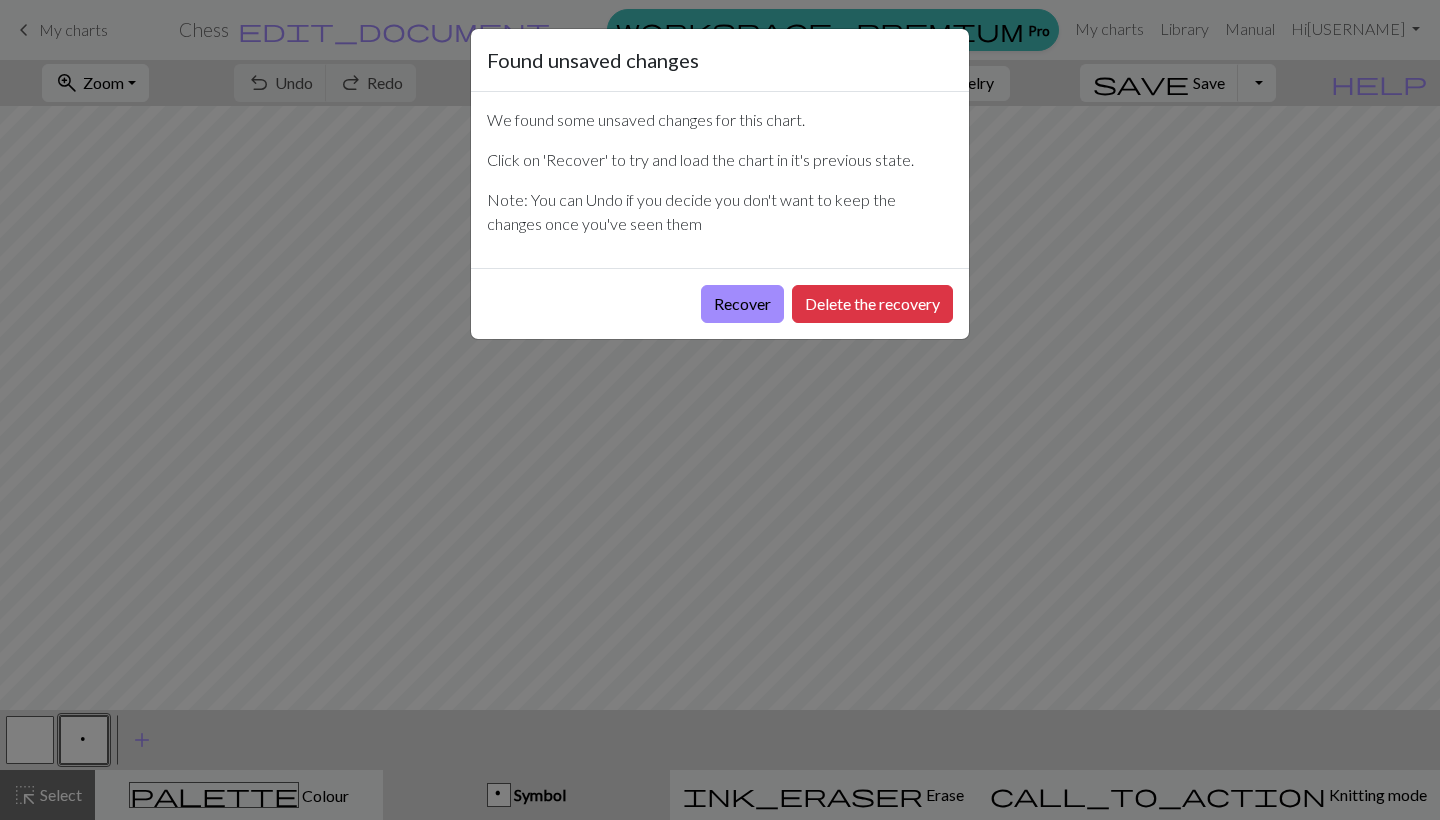 scroll, scrollTop: 0, scrollLeft: 0, axis: both 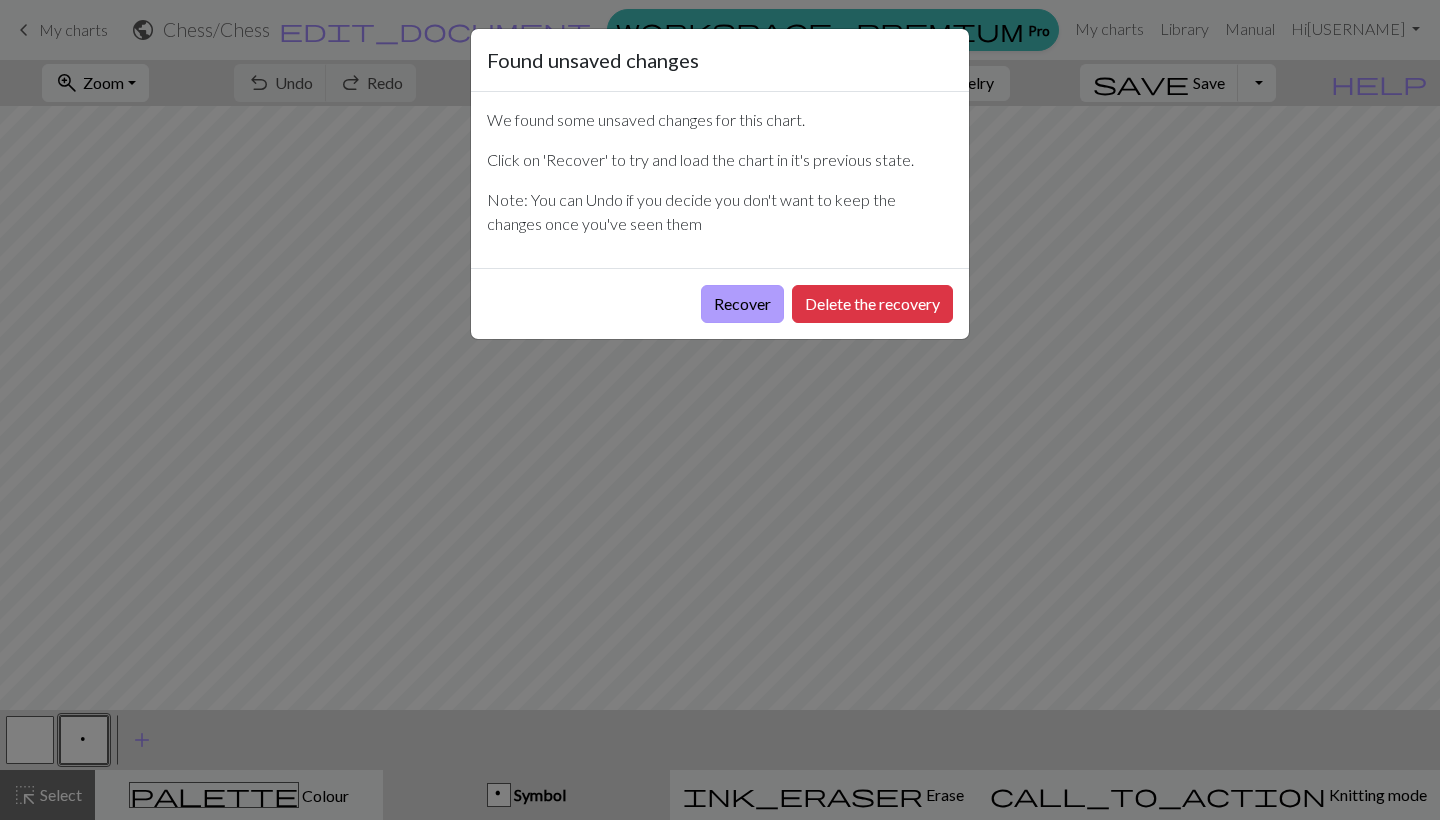 click on "Recover" at bounding box center [742, 304] 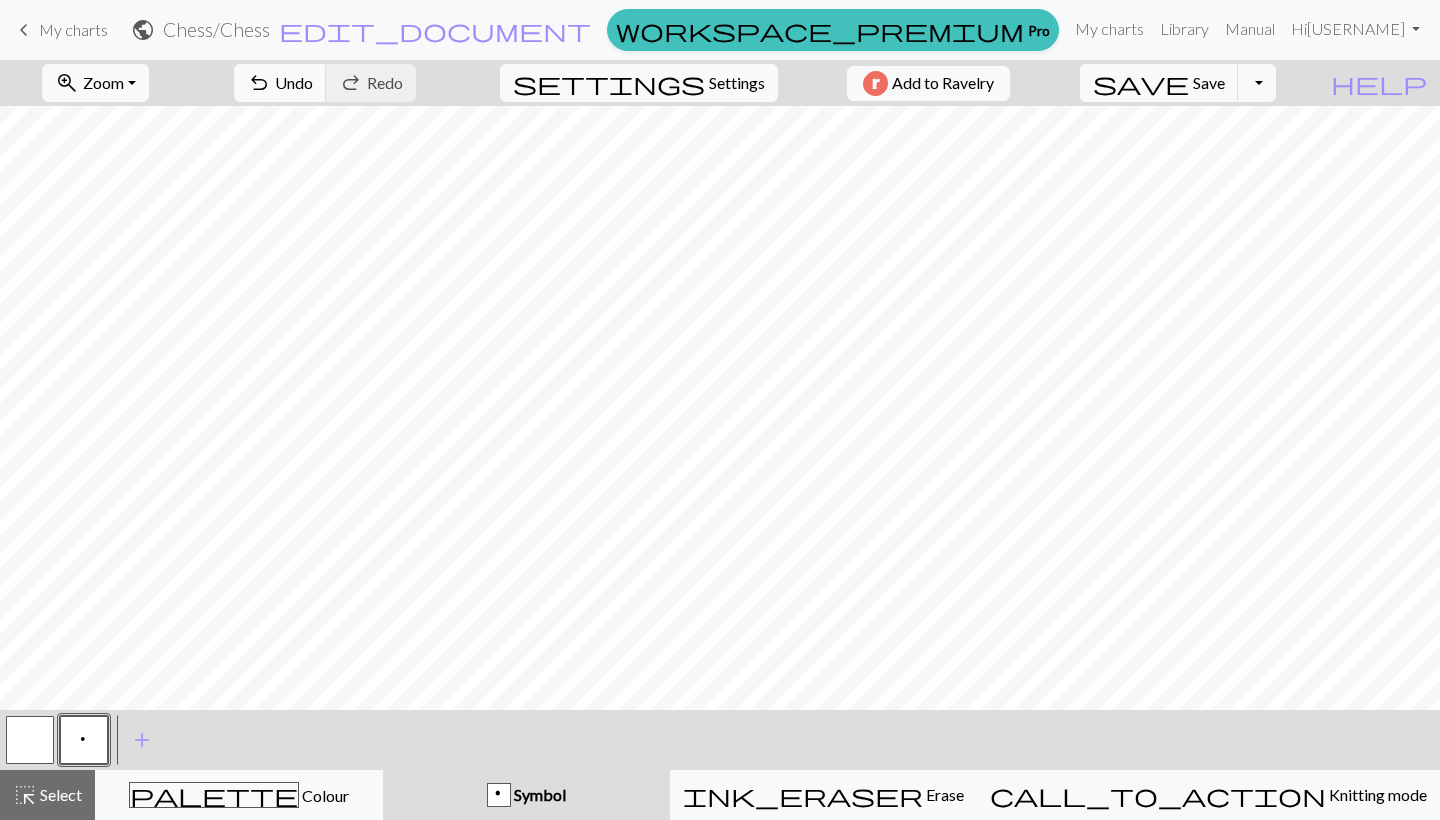 scroll, scrollTop: 0, scrollLeft: 0, axis: both 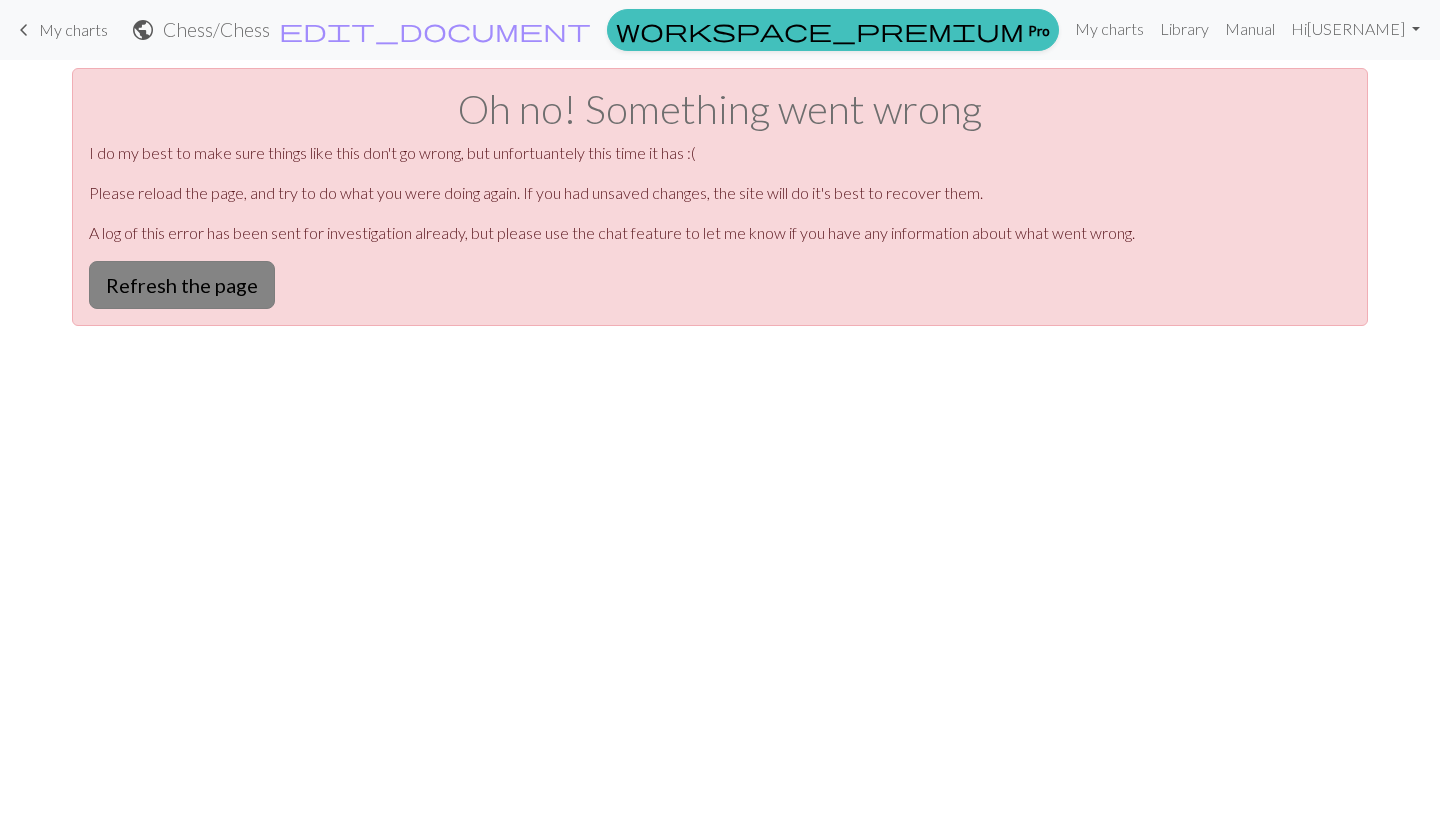click on "Refresh the page" at bounding box center (182, 285) 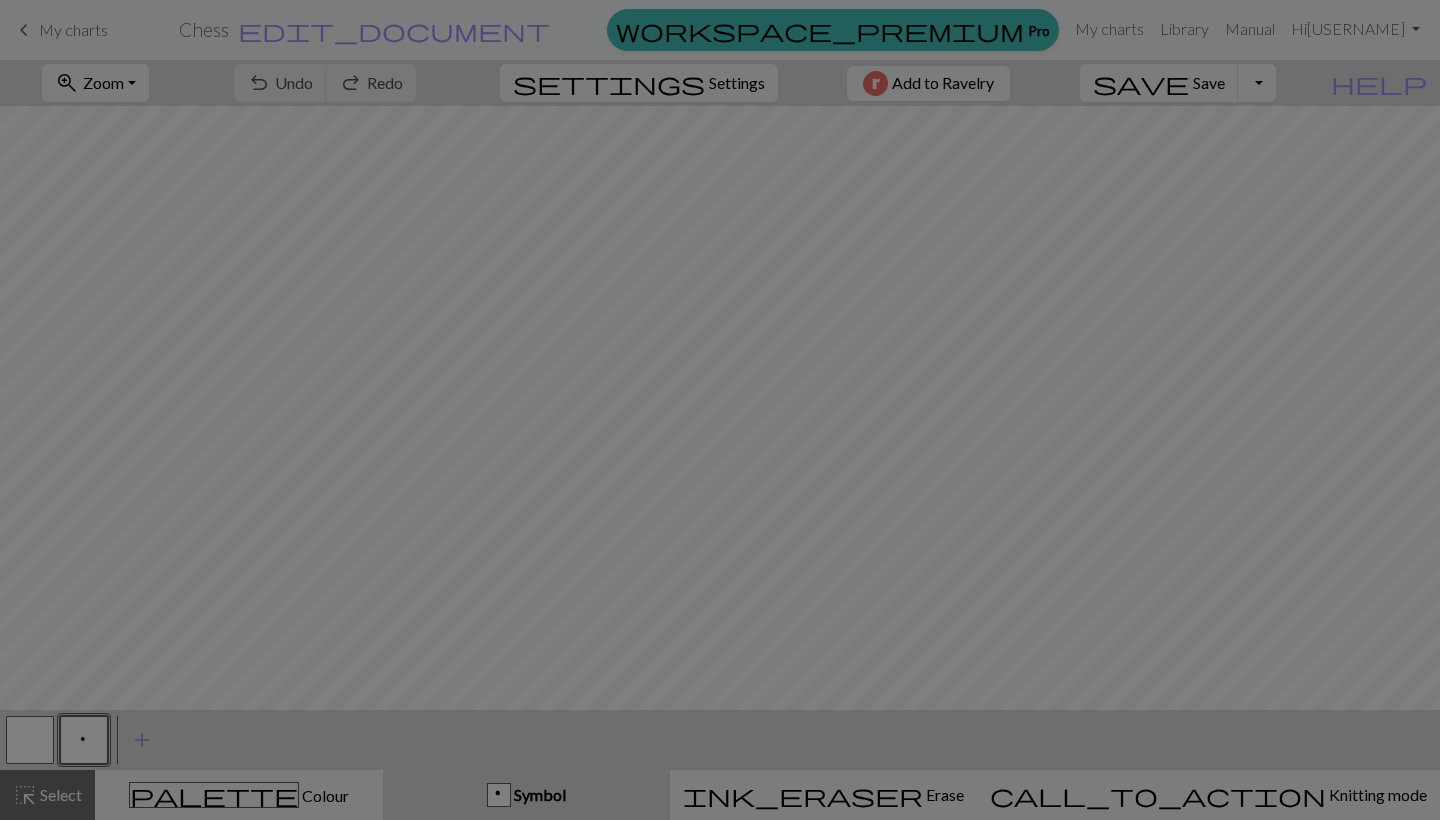 scroll, scrollTop: 0, scrollLeft: 0, axis: both 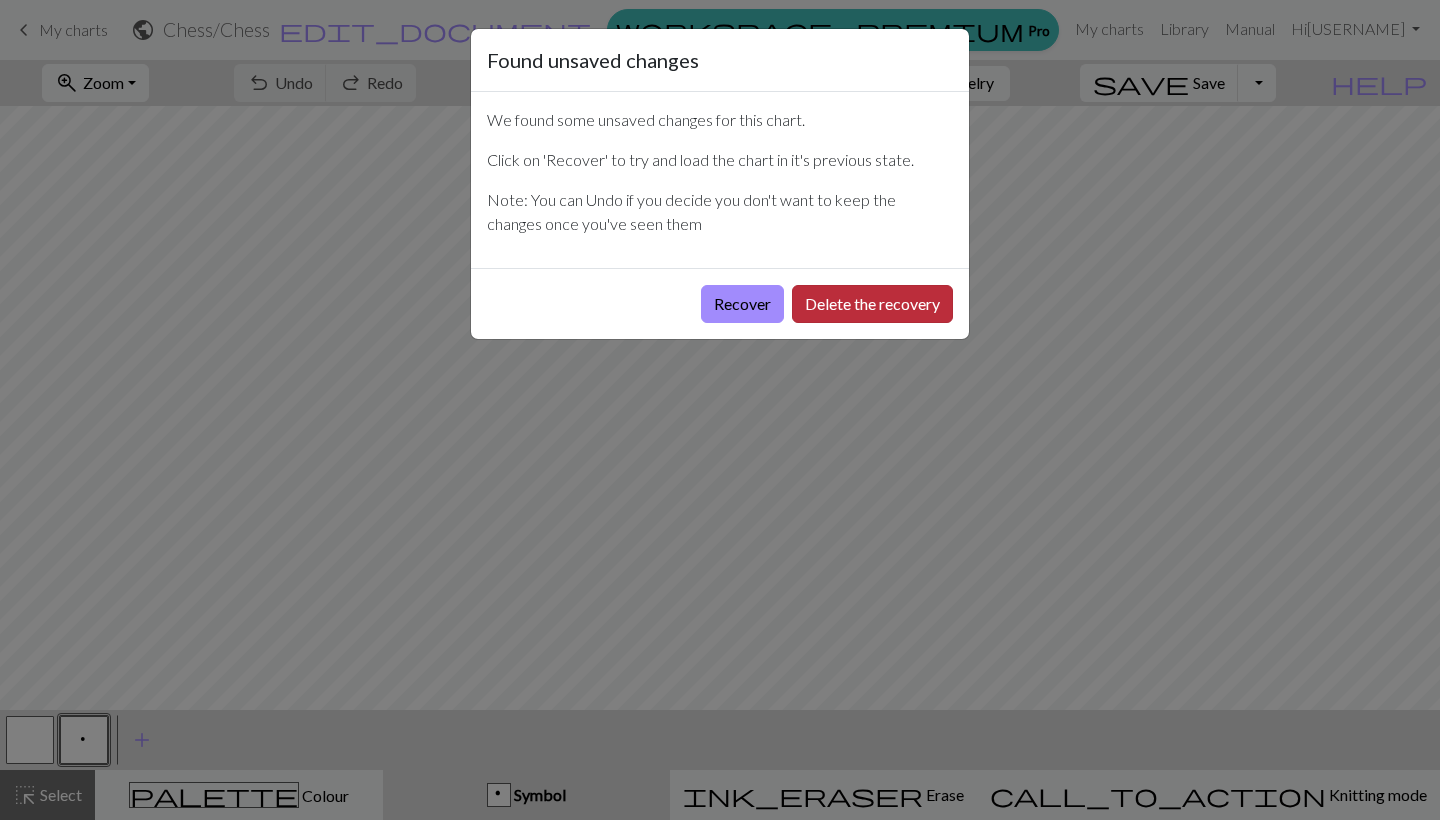 click on "Delete the recovery" at bounding box center (872, 304) 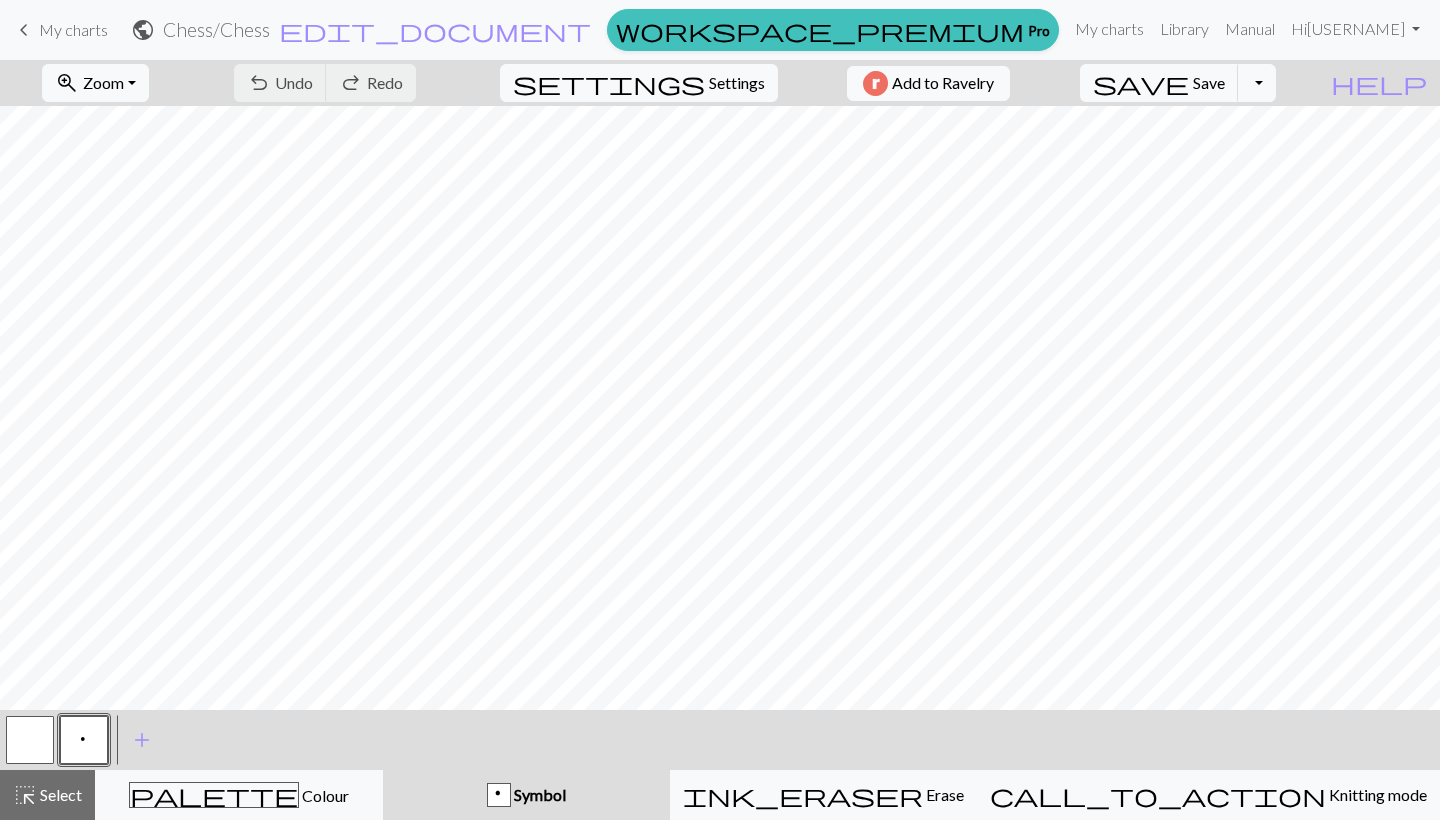 scroll, scrollTop: -1, scrollLeft: 0, axis: vertical 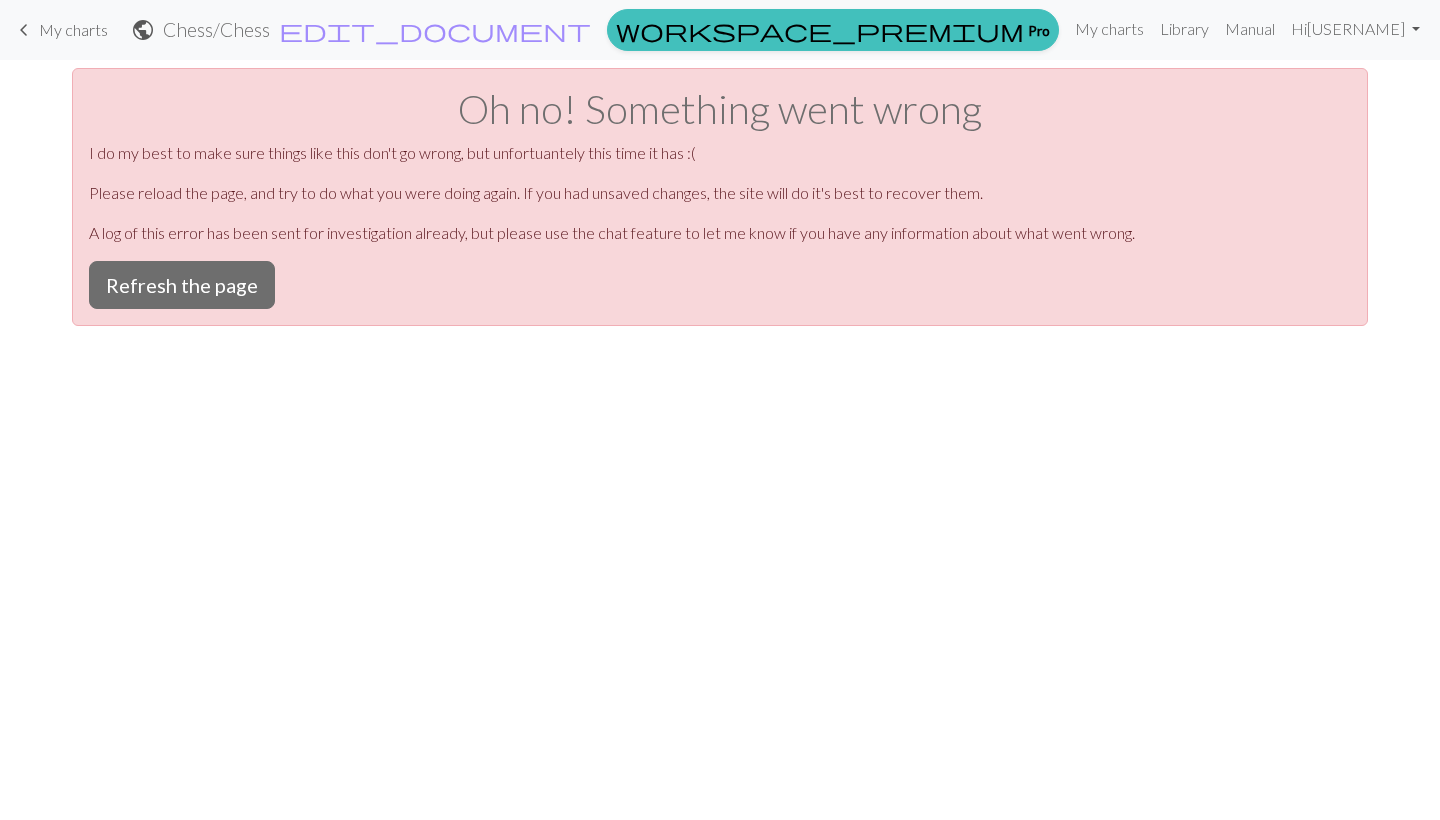 click on "Chess  /  Chess" at bounding box center (216, 29) 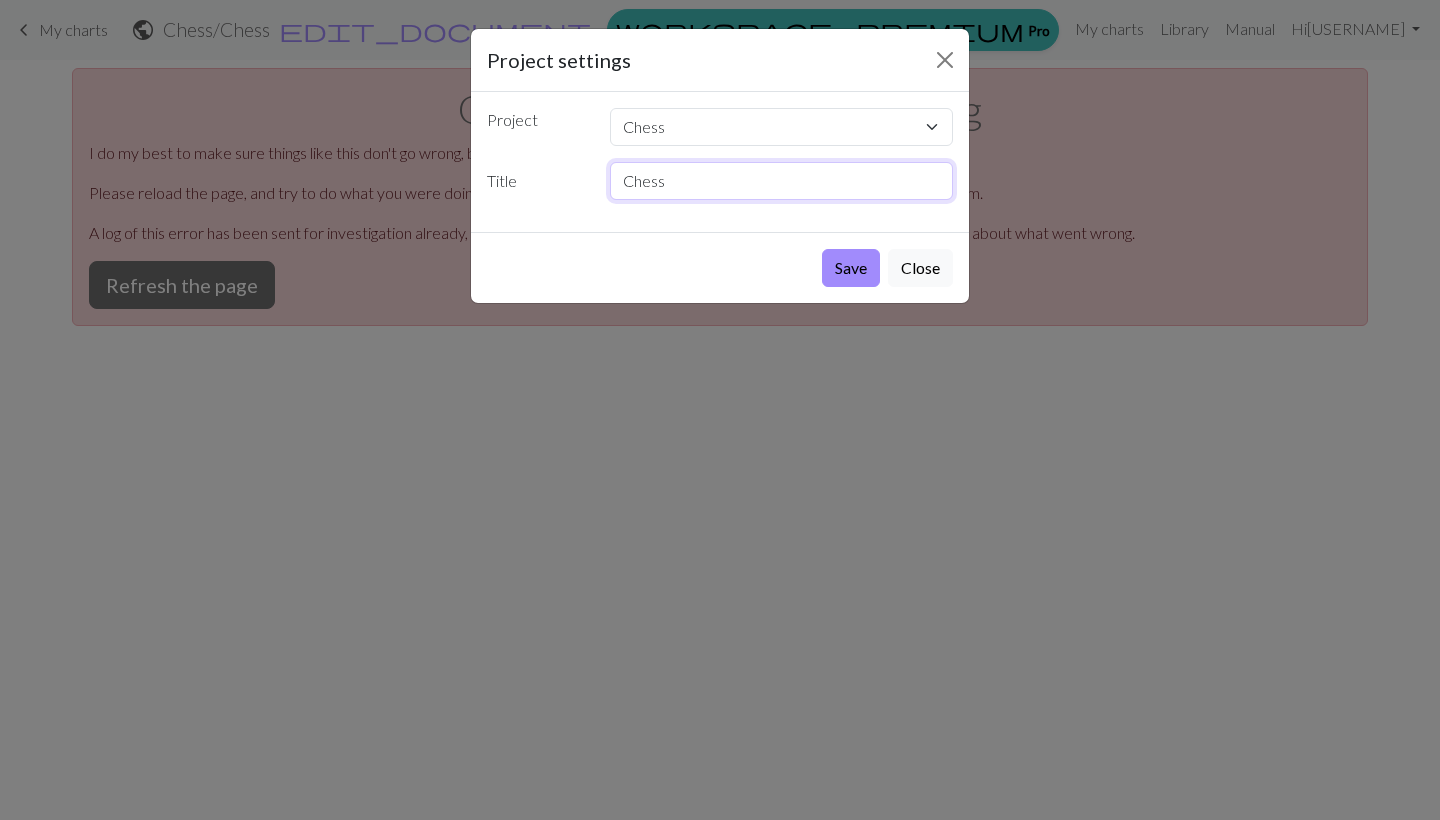 click on "Chess" at bounding box center [782, 181] 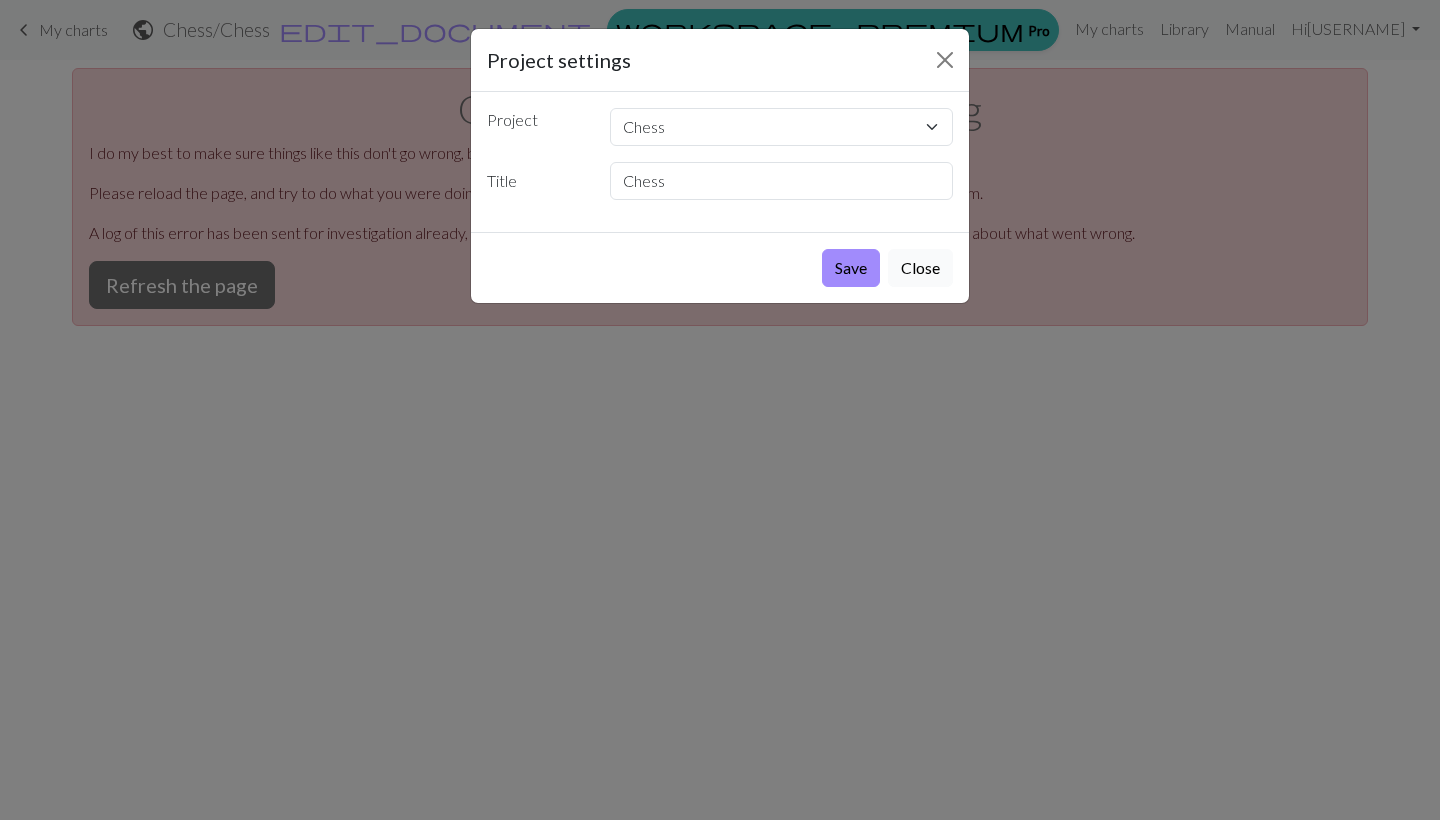 click on "Close" at bounding box center [920, 268] 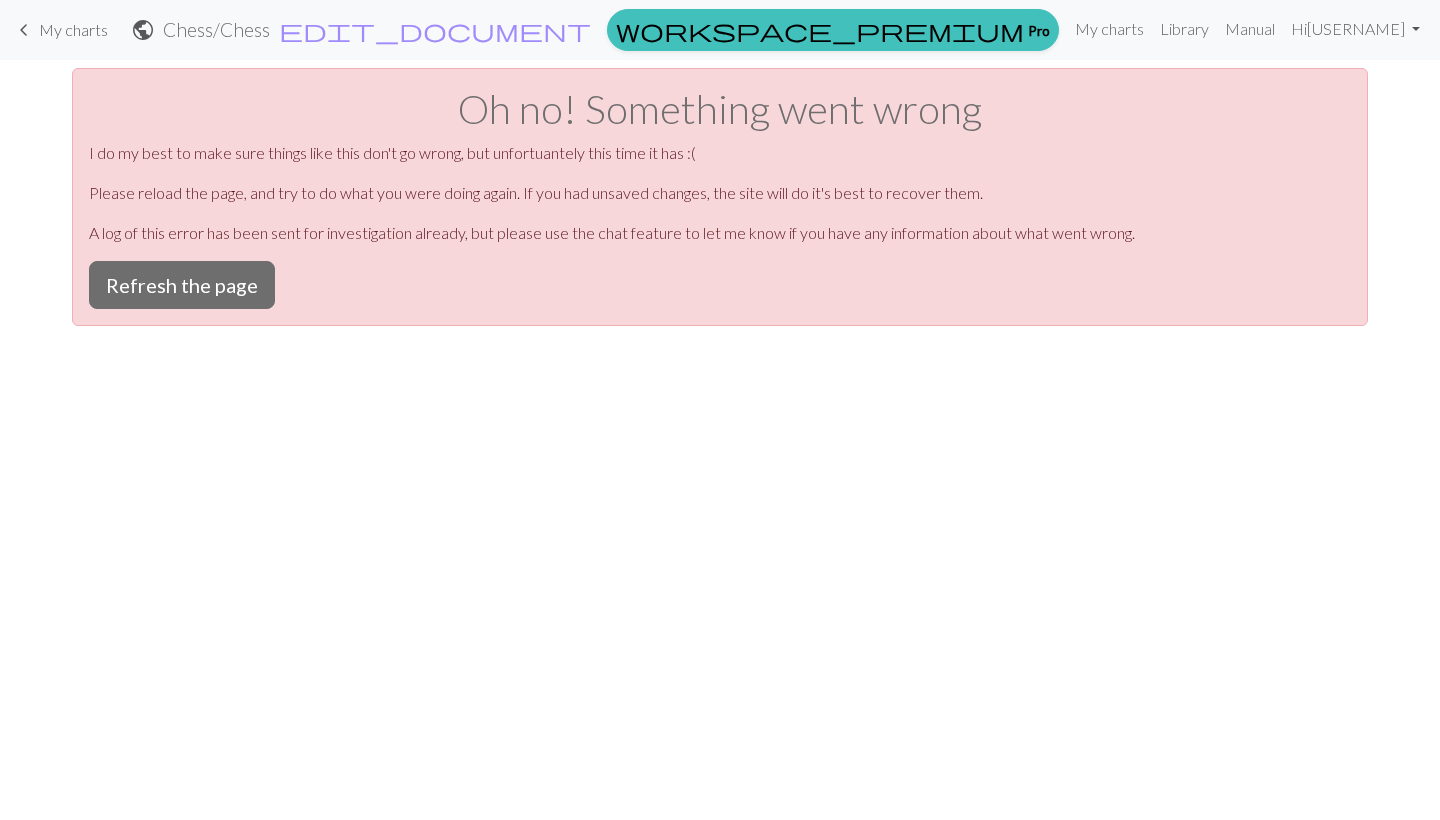 click on "My charts" at bounding box center [73, 29] 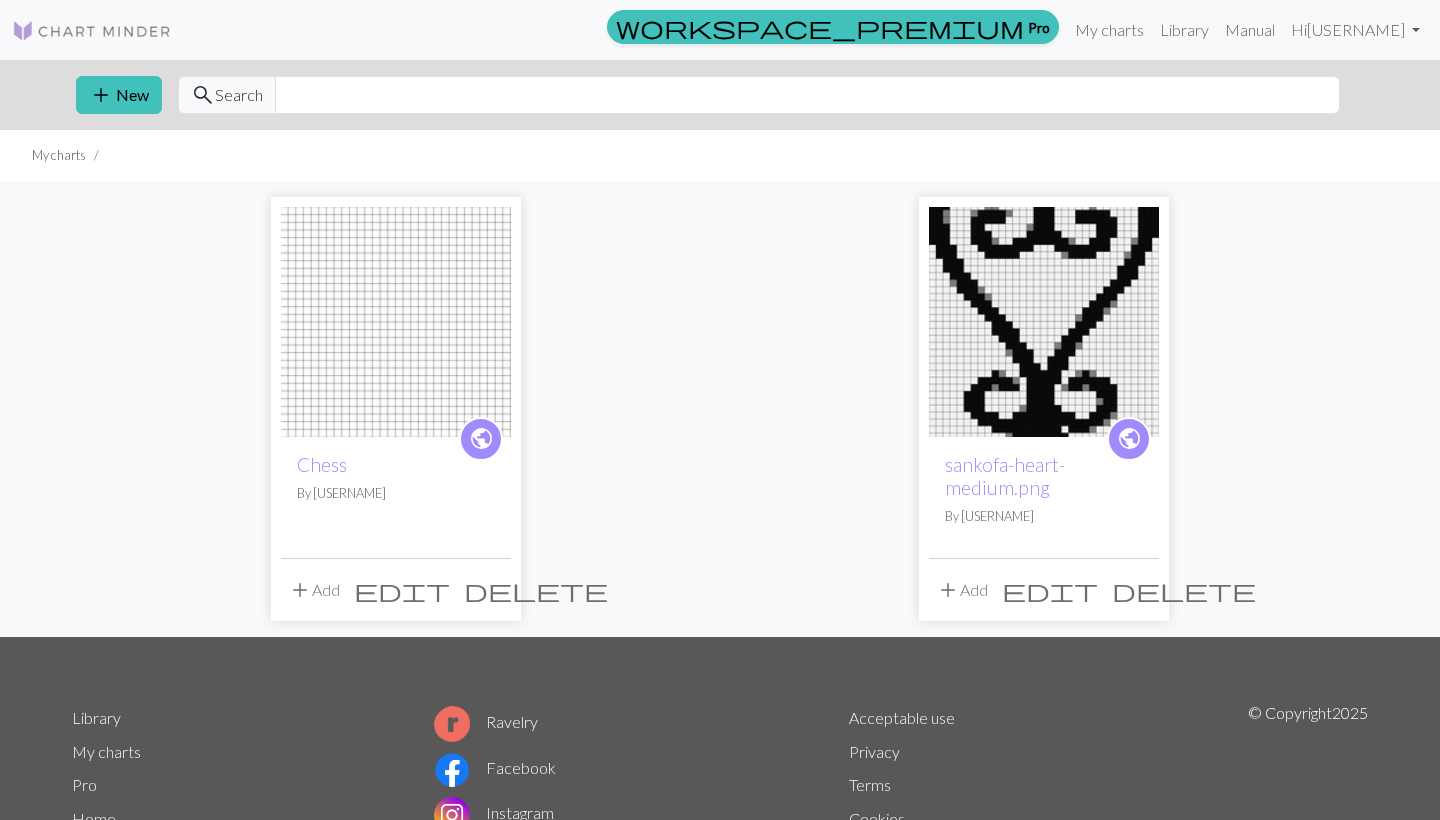 click on "edit" at bounding box center [402, 590] 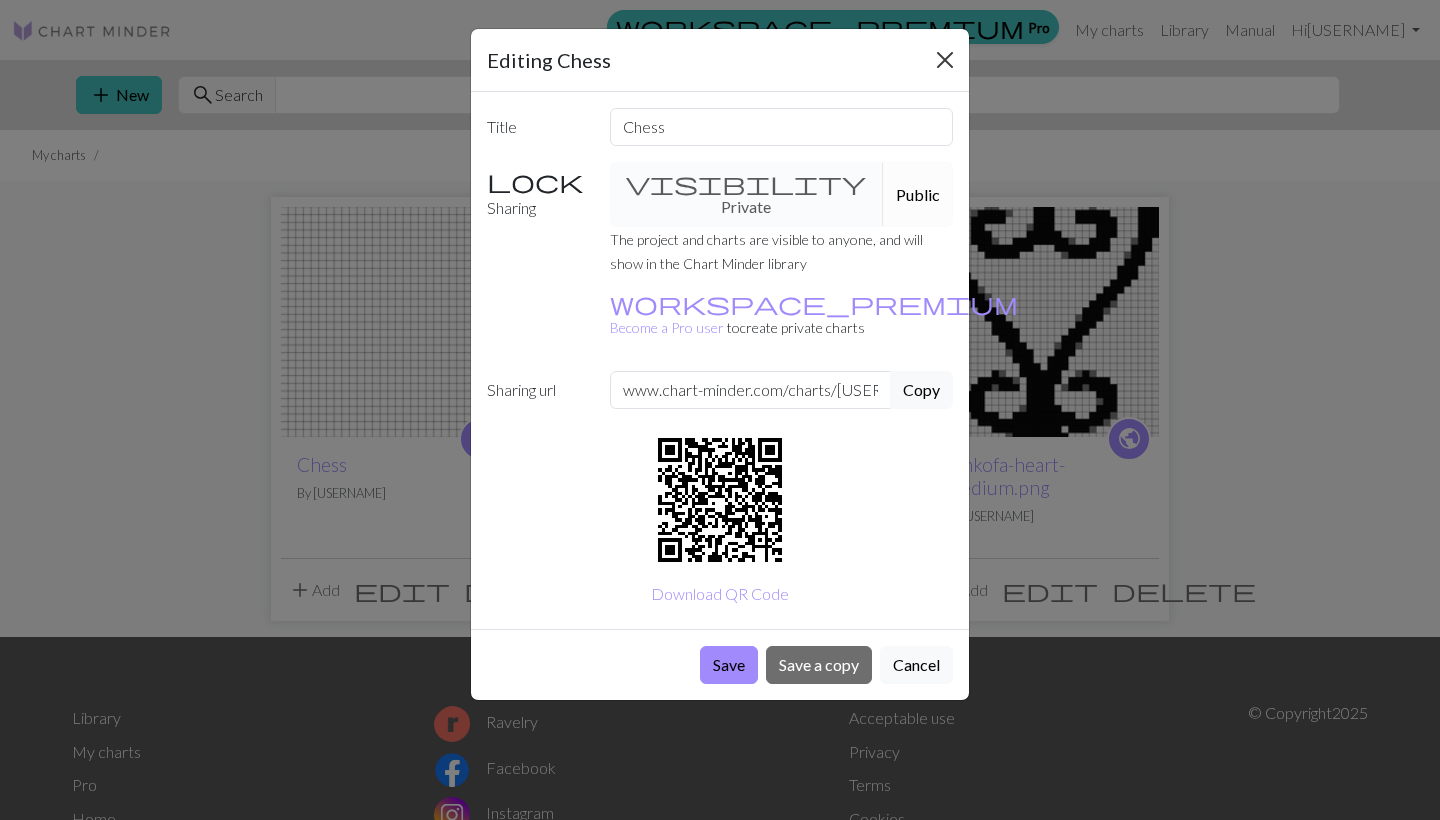 click at bounding box center (945, 60) 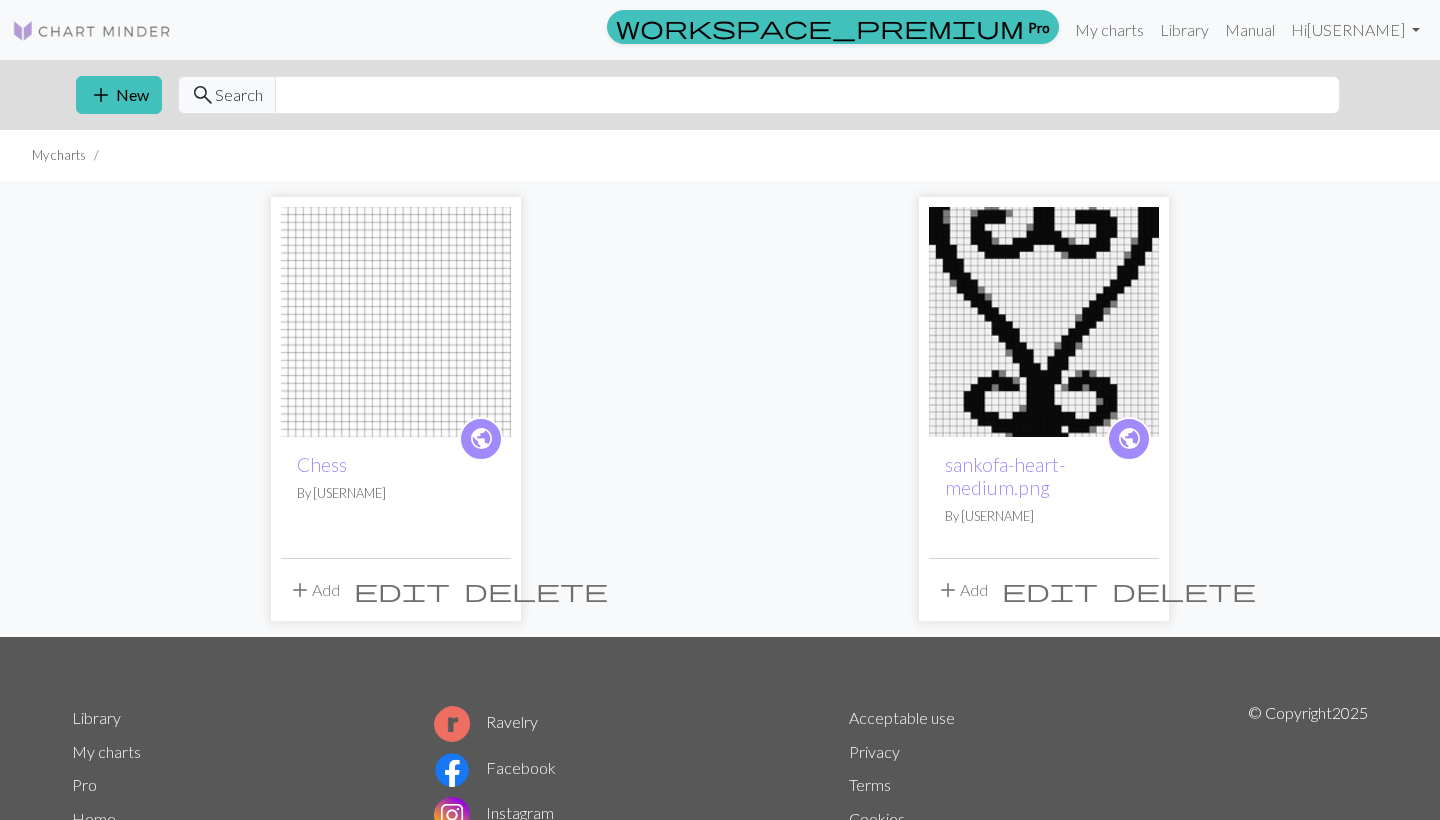click on "add  Add" at bounding box center [314, 590] 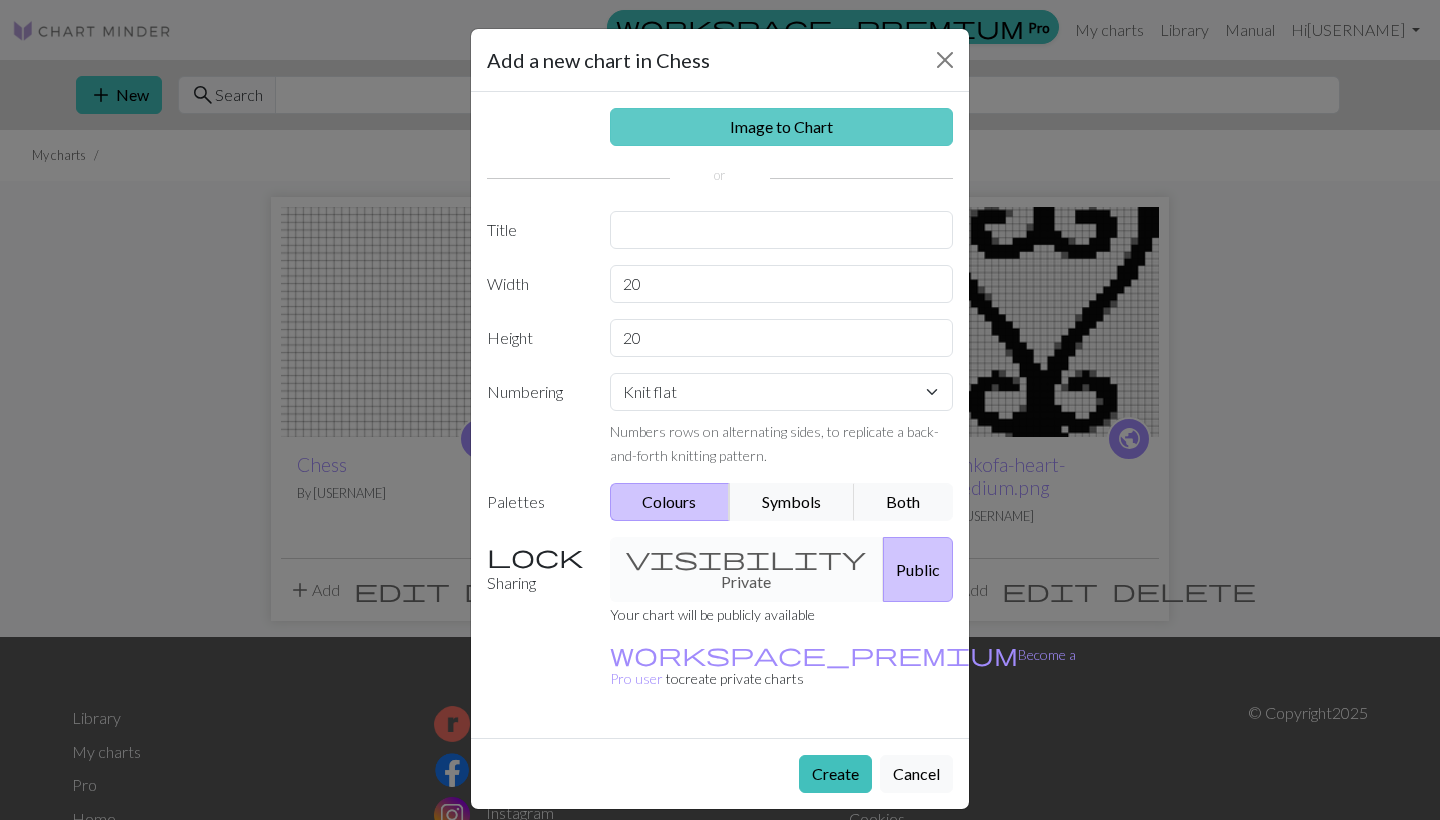click on "Image to Chart" at bounding box center (782, 127) 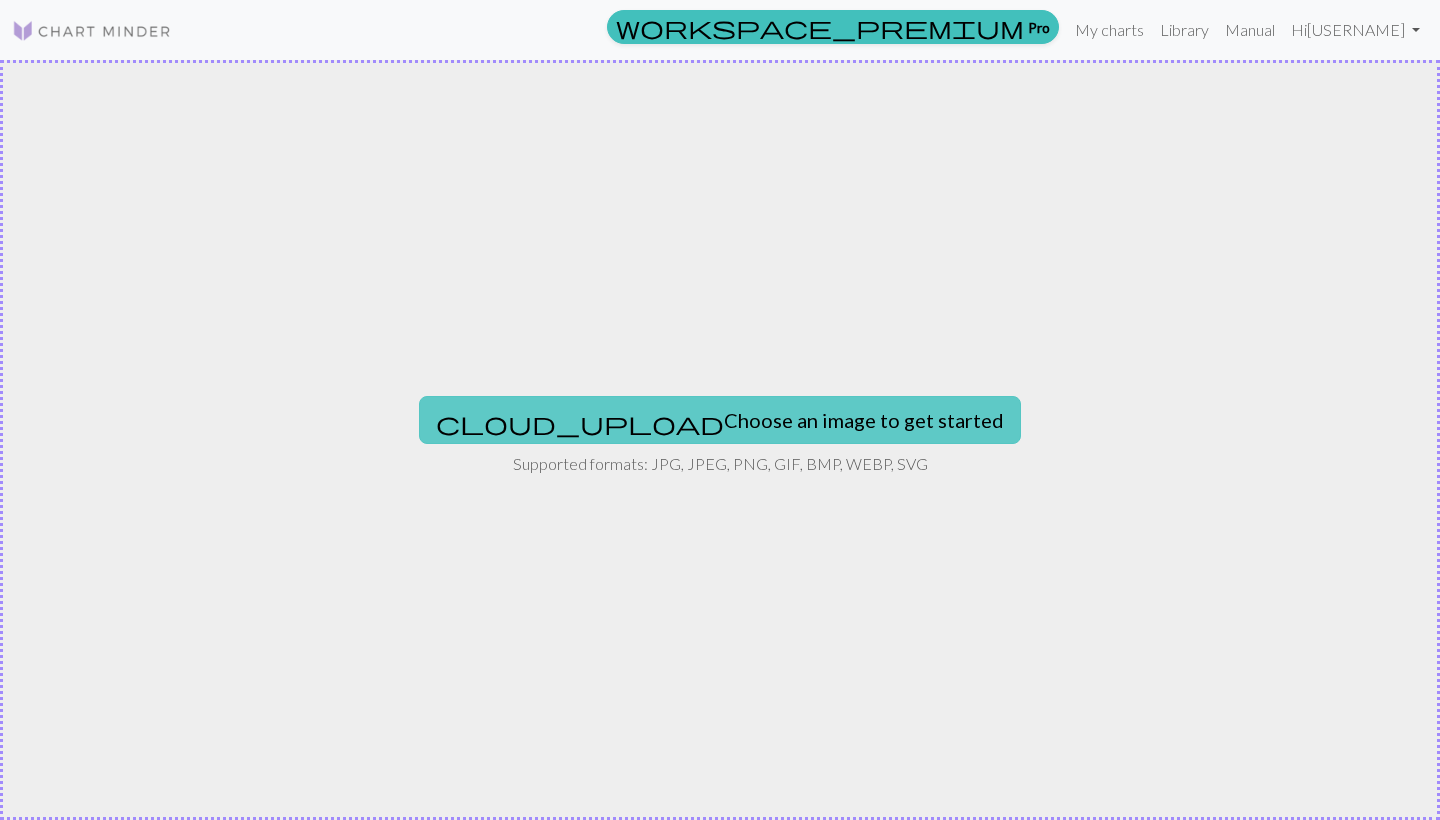click on "cloud_upload  Choose an image to get started" at bounding box center (720, 420) 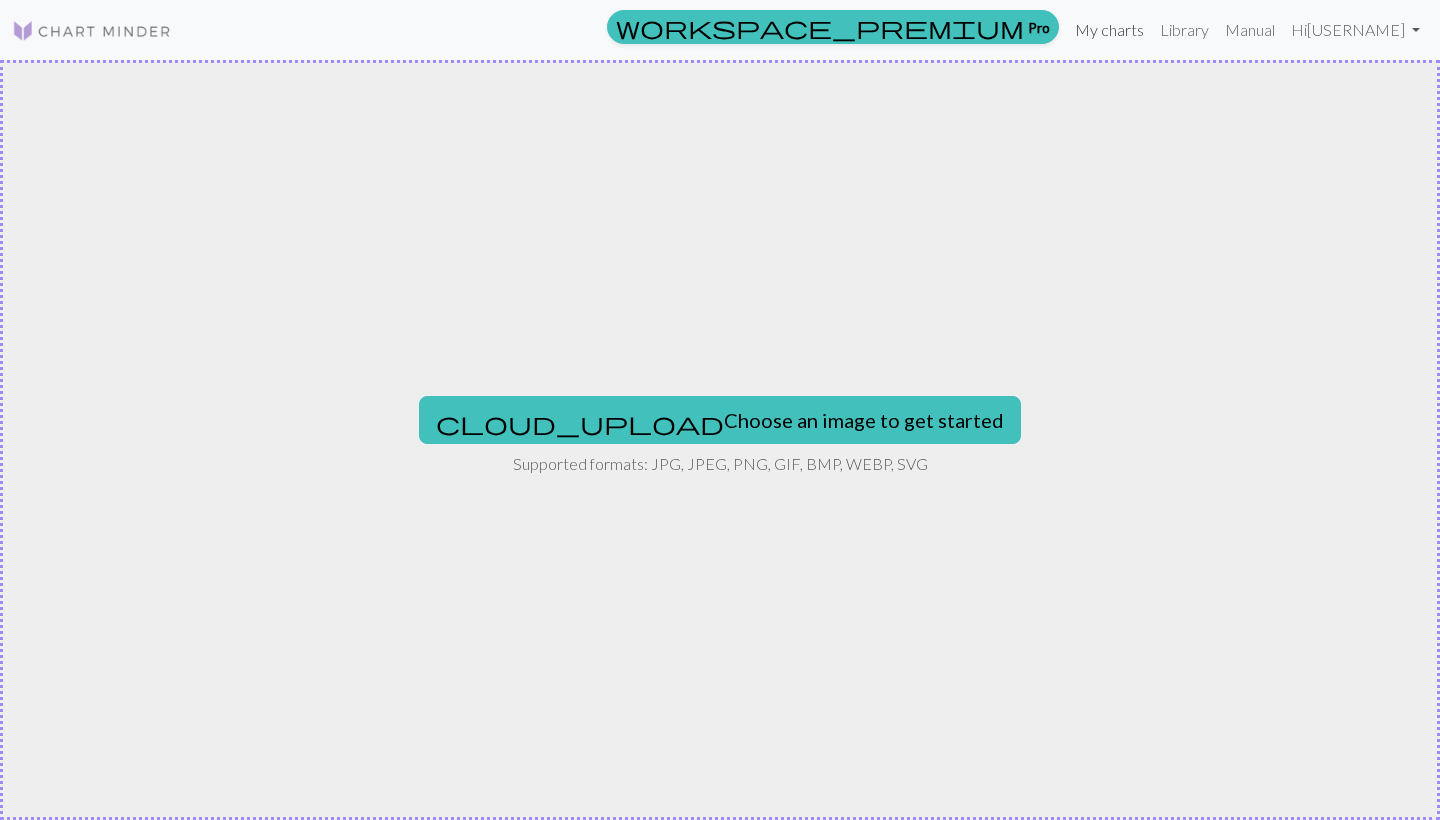 click on "My charts" at bounding box center [1109, 30] 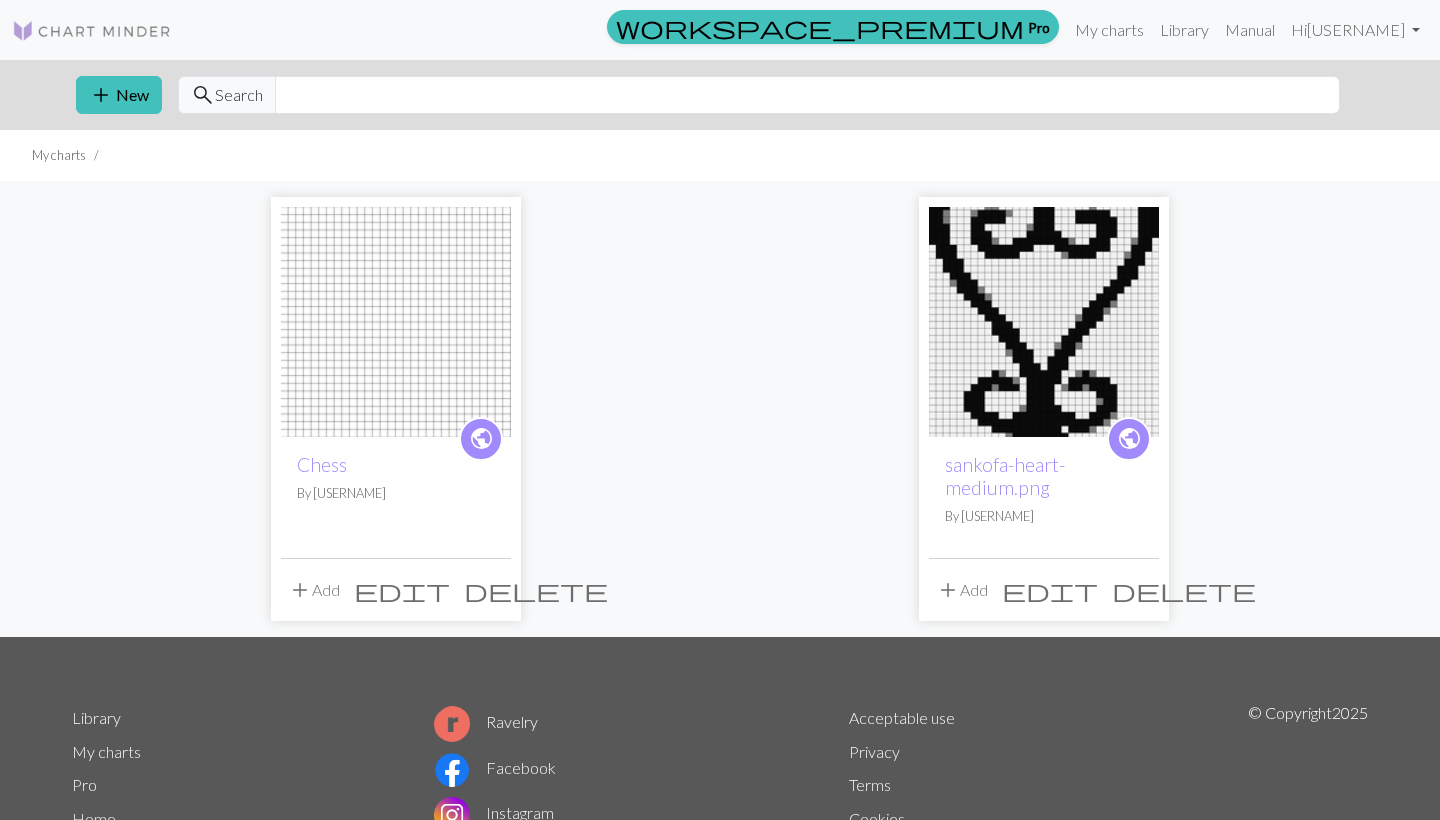 click on "delete" at bounding box center [536, 590] 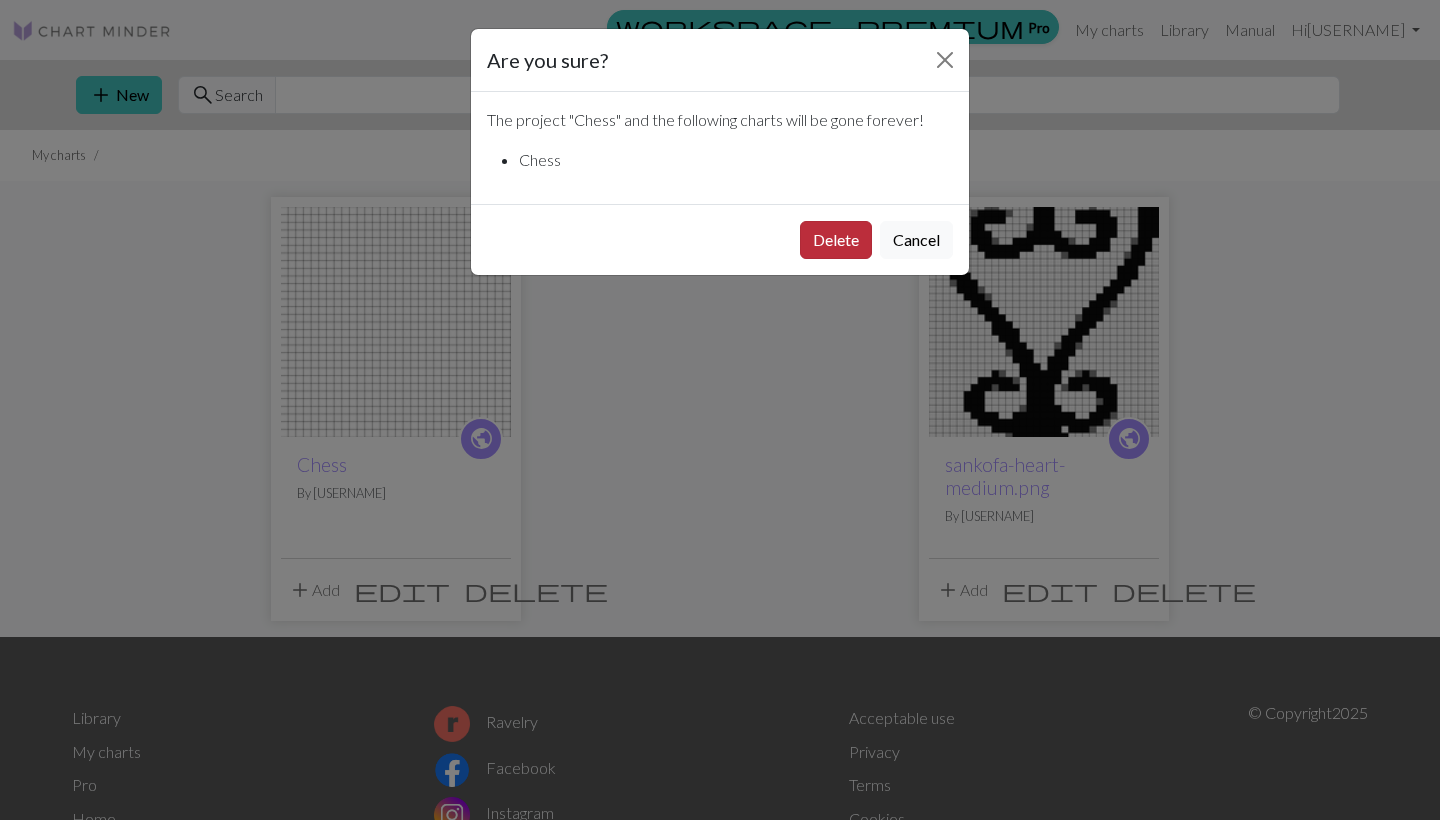 click on "Delete" at bounding box center (836, 240) 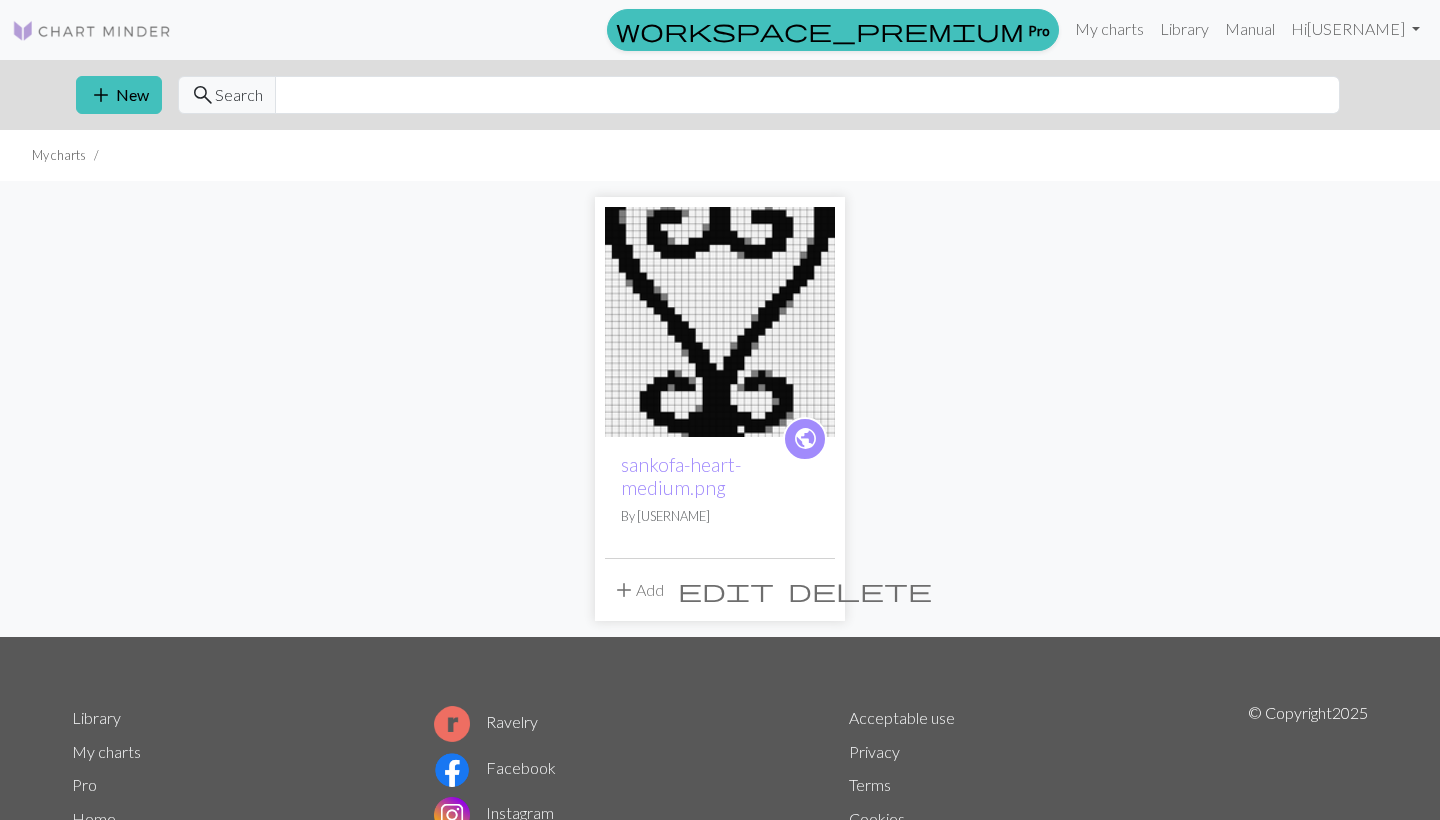 scroll, scrollTop: 0, scrollLeft: 0, axis: both 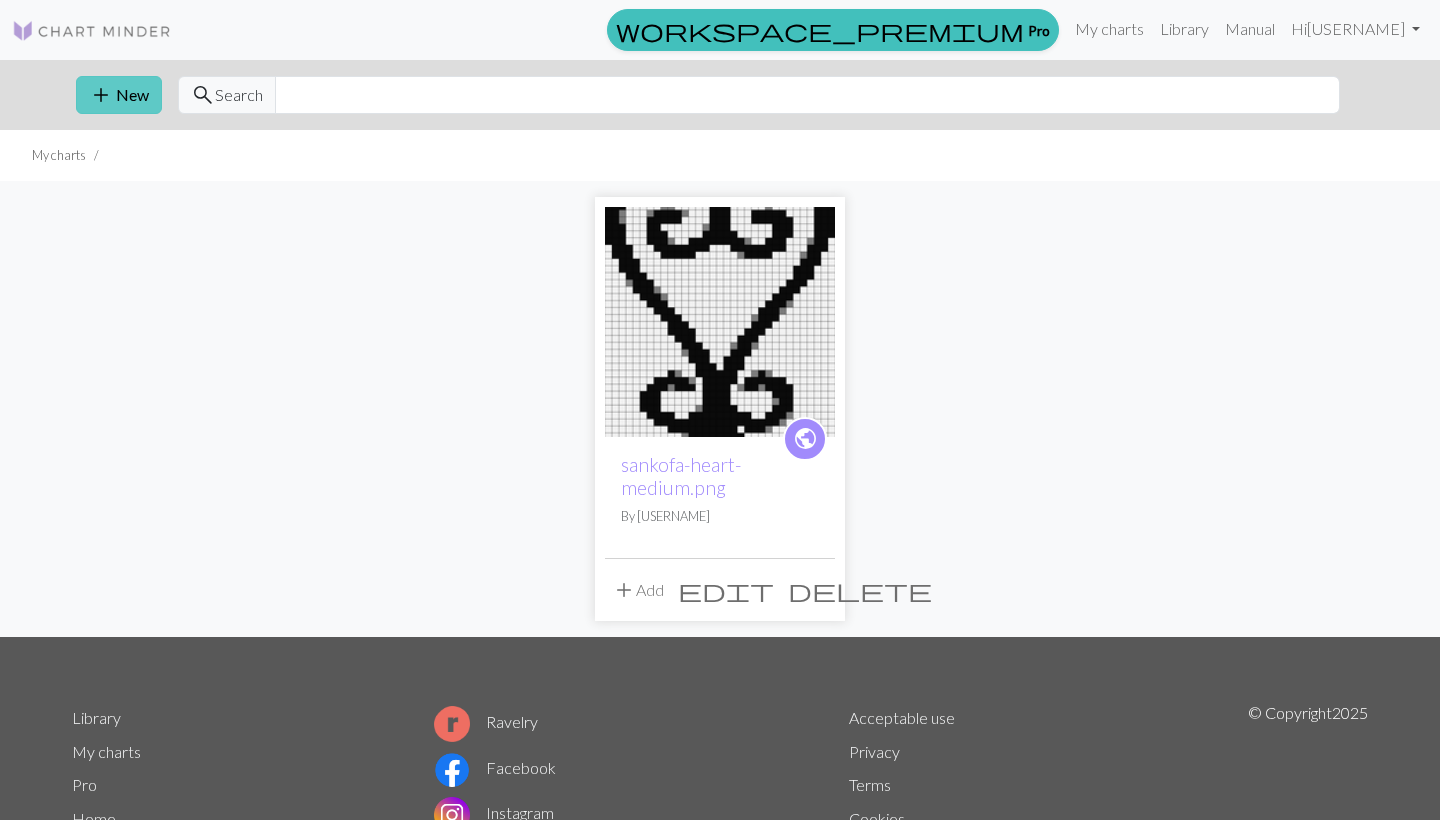 click on "add   New" at bounding box center (119, 95) 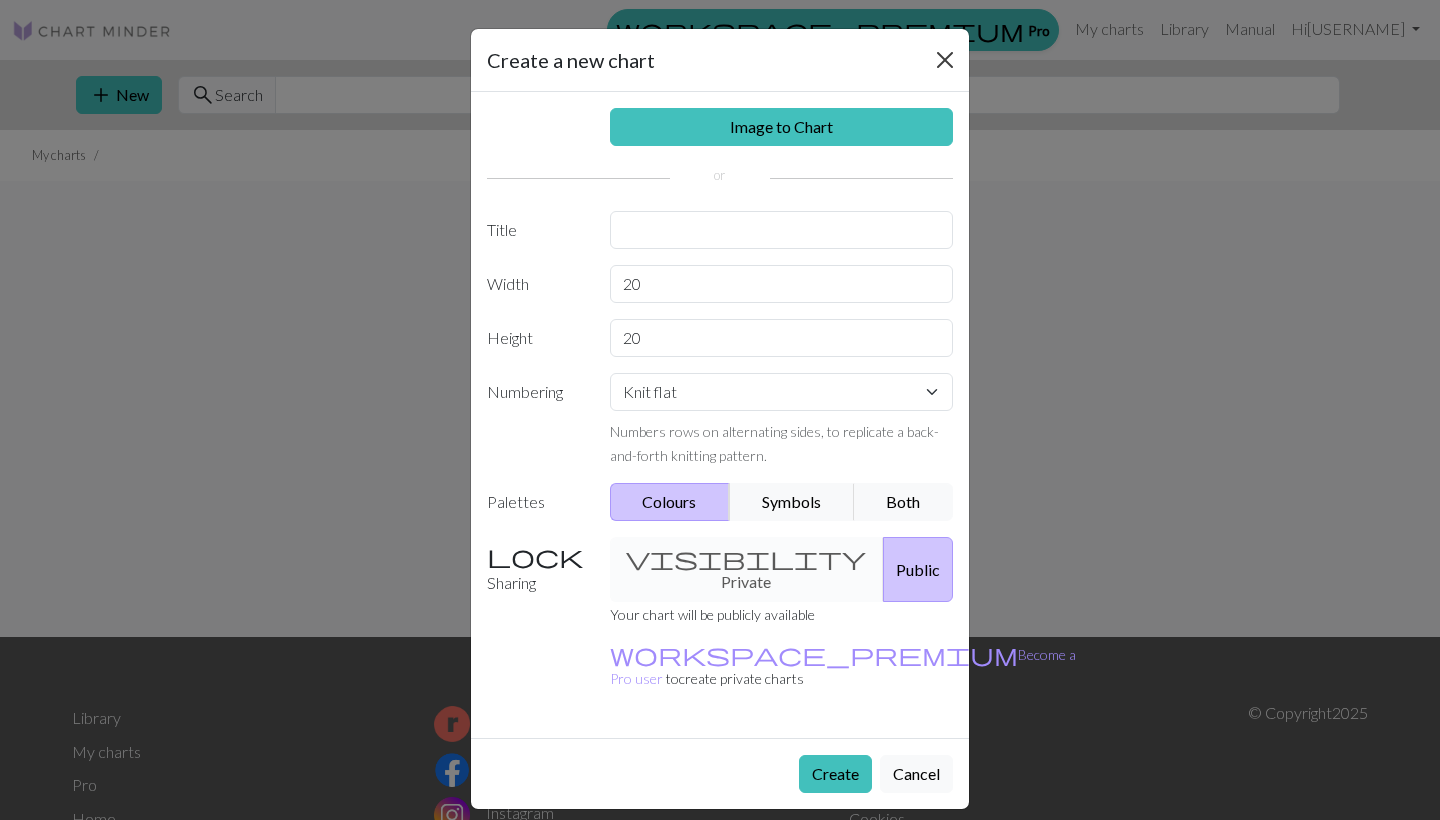 click at bounding box center (945, 60) 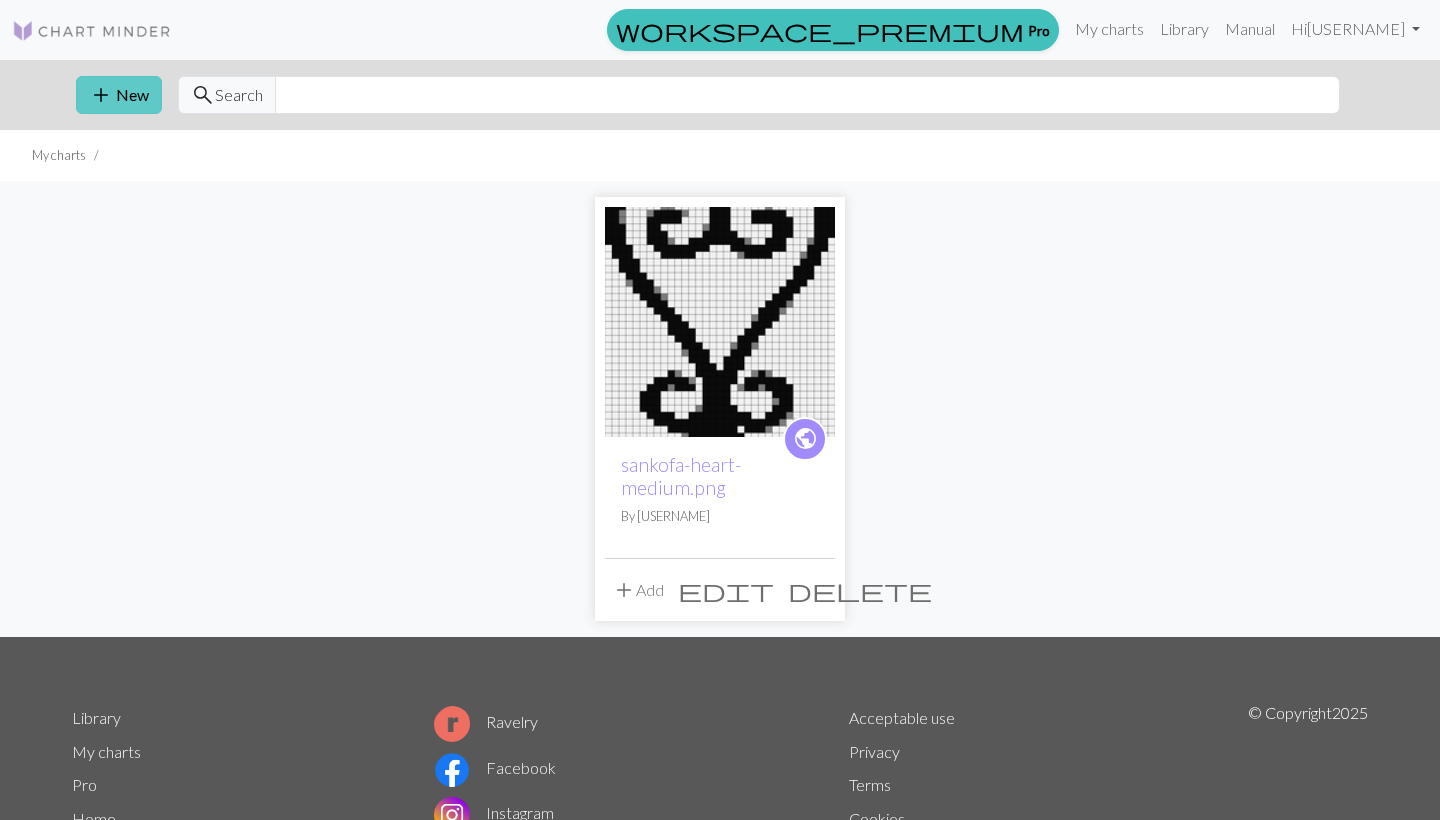 click on "add   New" at bounding box center (119, 95) 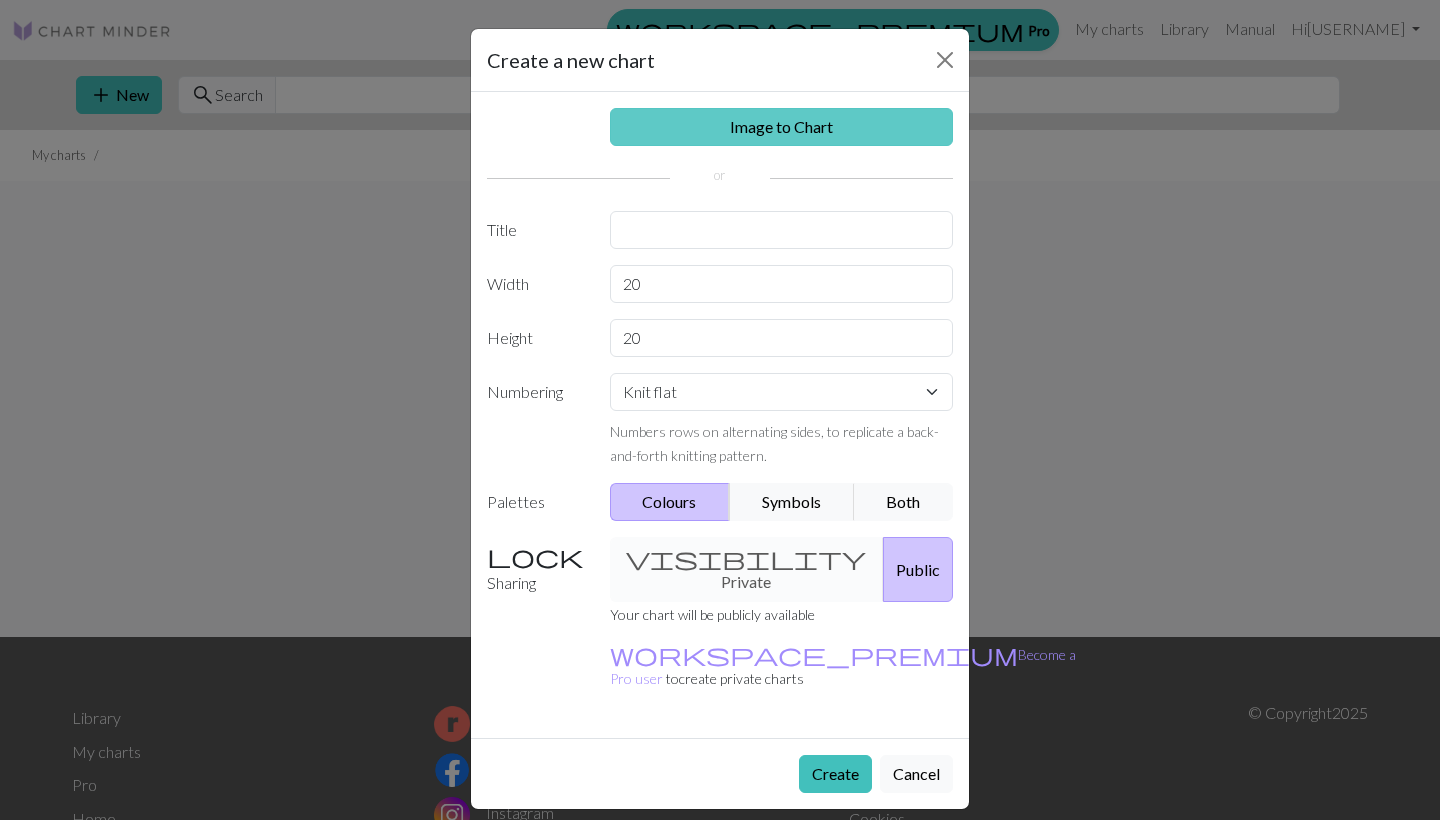 click on "Image to Chart" at bounding box center (782, 127) 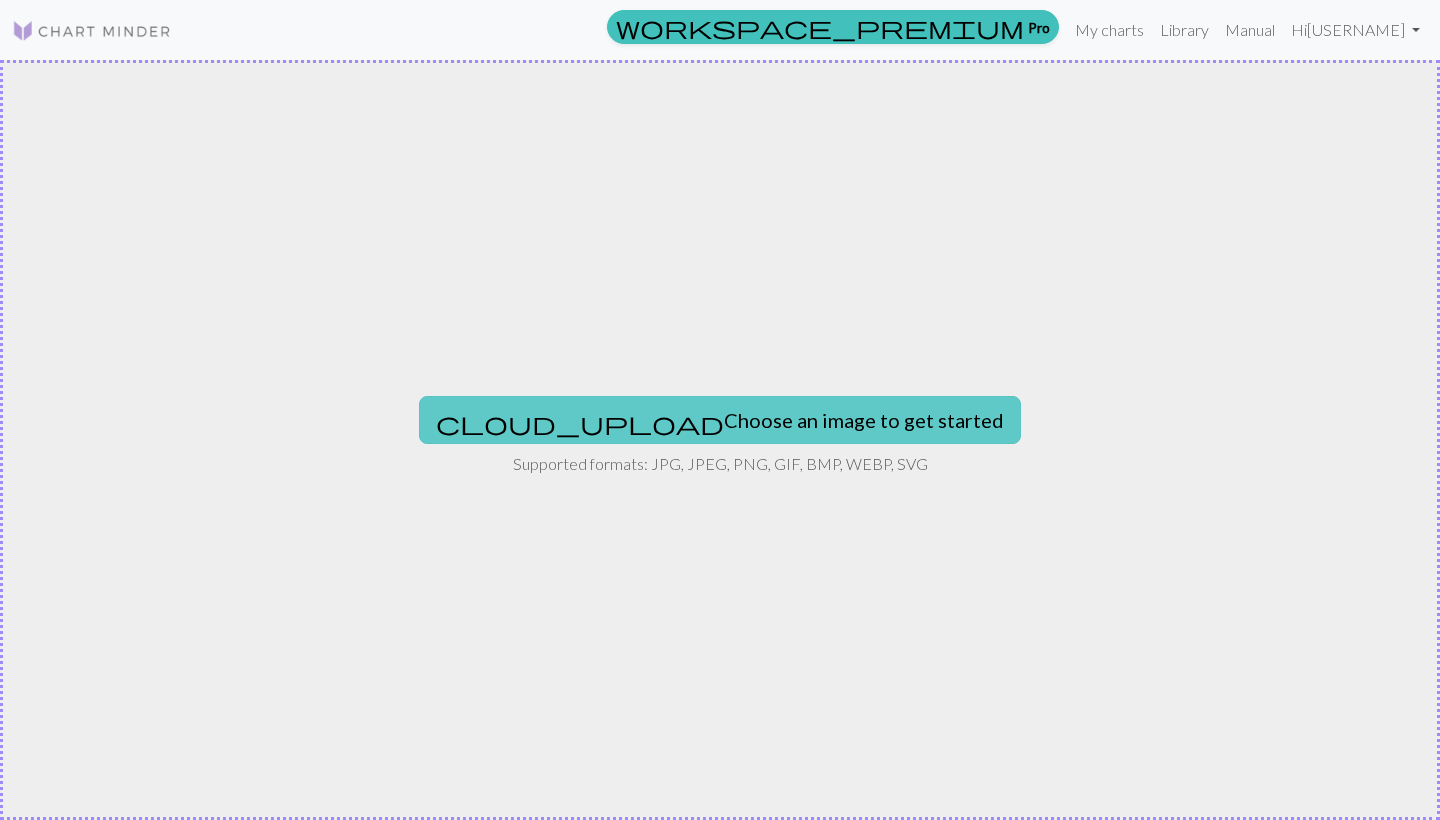 click on "cloud_upload  Choose an image to get started" at bounding box center (720, 420) 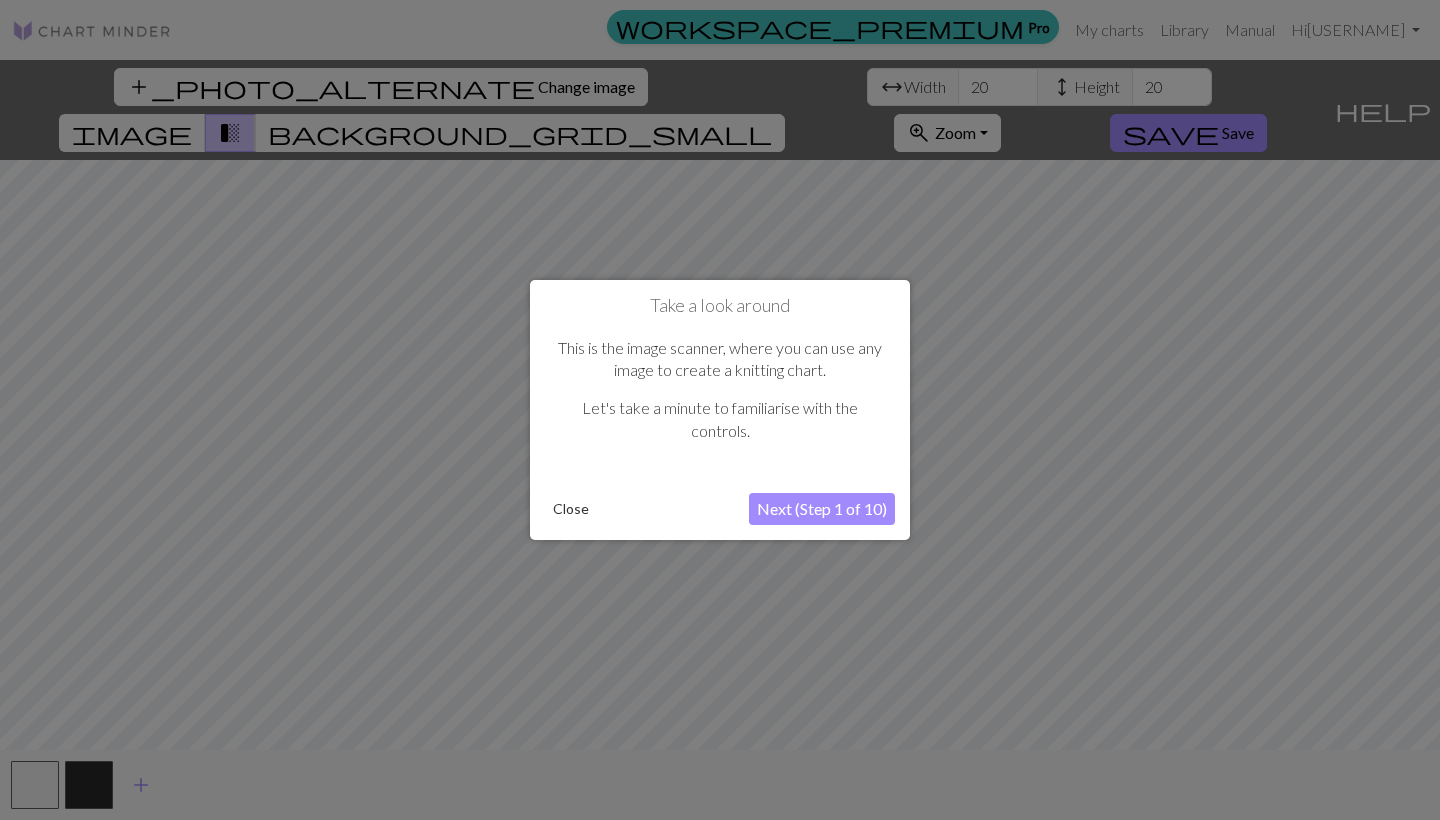 click on "Next (Step 1 of 10)" at bounding box center [822, 509] 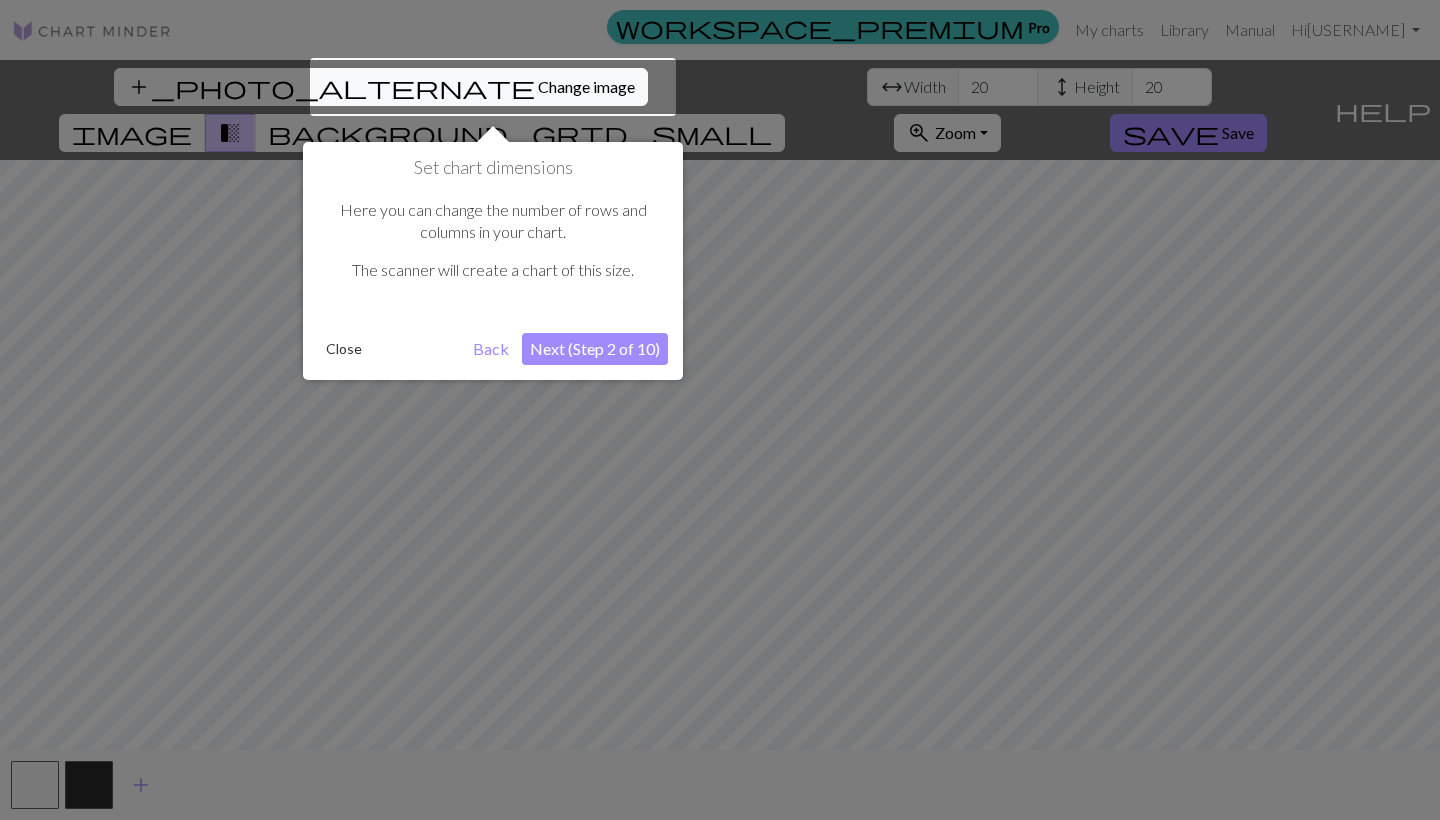 click on "Close" at bounding box center (344, 349) 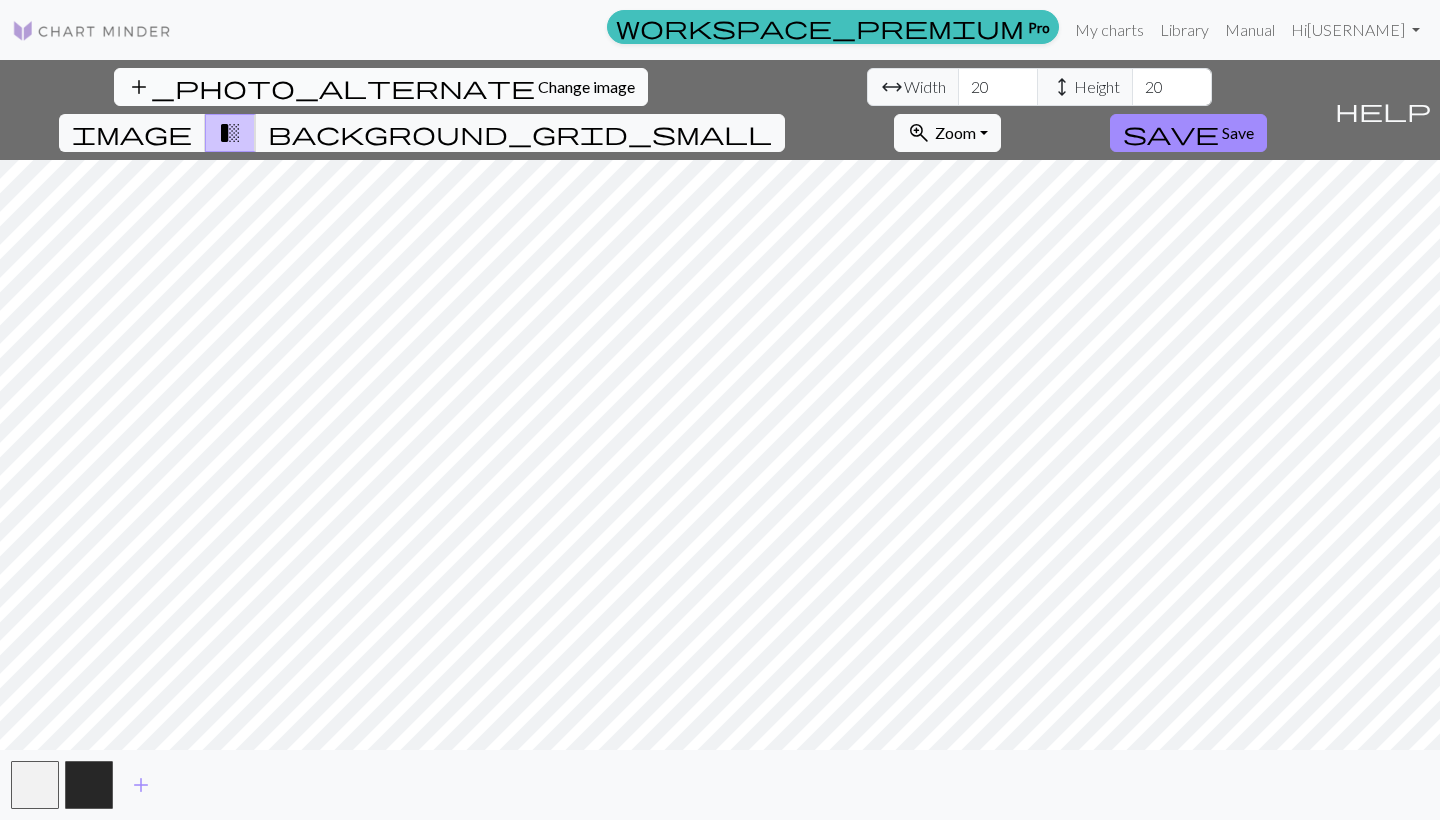 click on "add_photo_alternate   Change image" at bounding box center (381, 87) 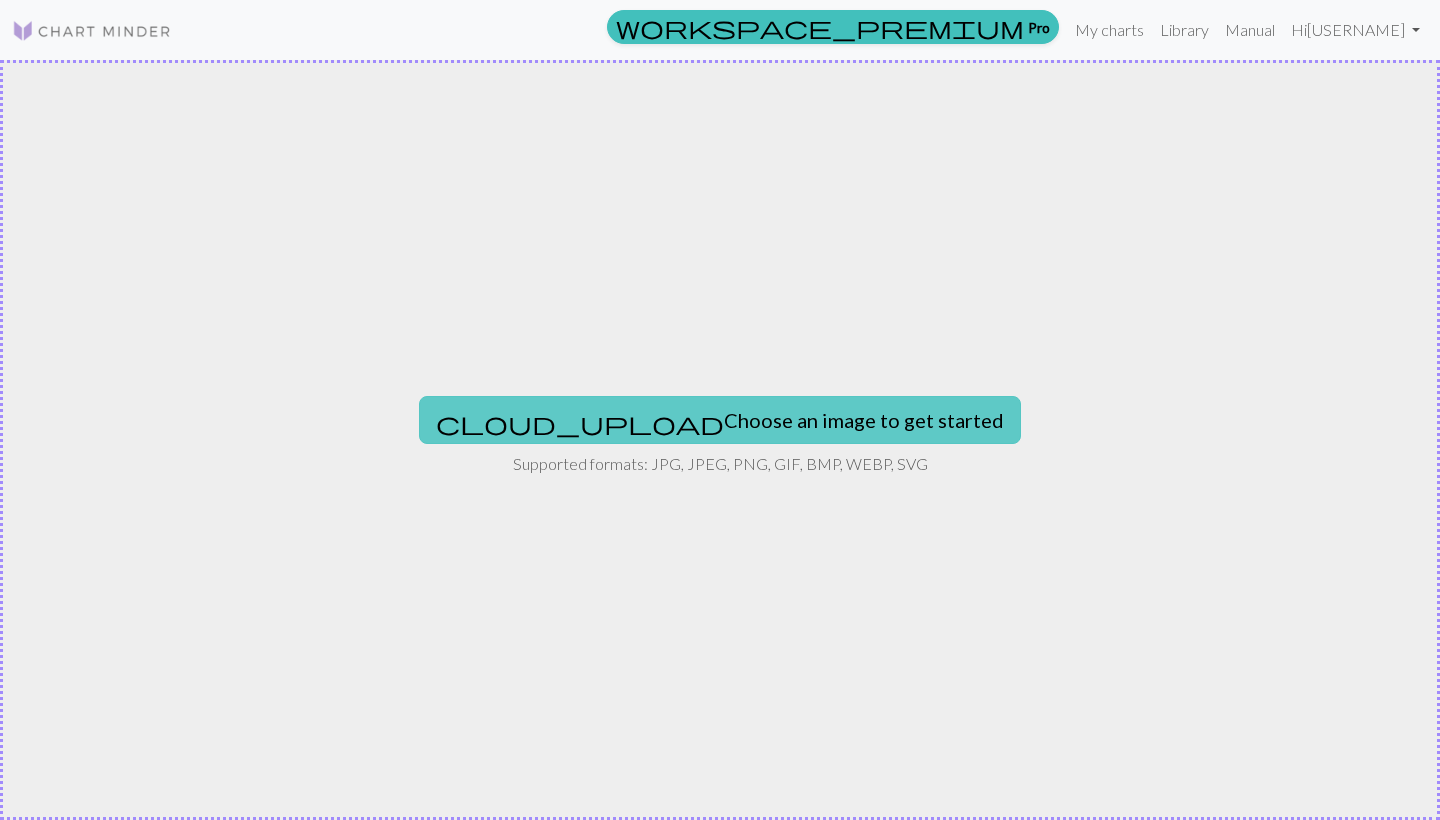 click on "cloud_upload  Choose an image to get started" at bounding box center (720, 420) 